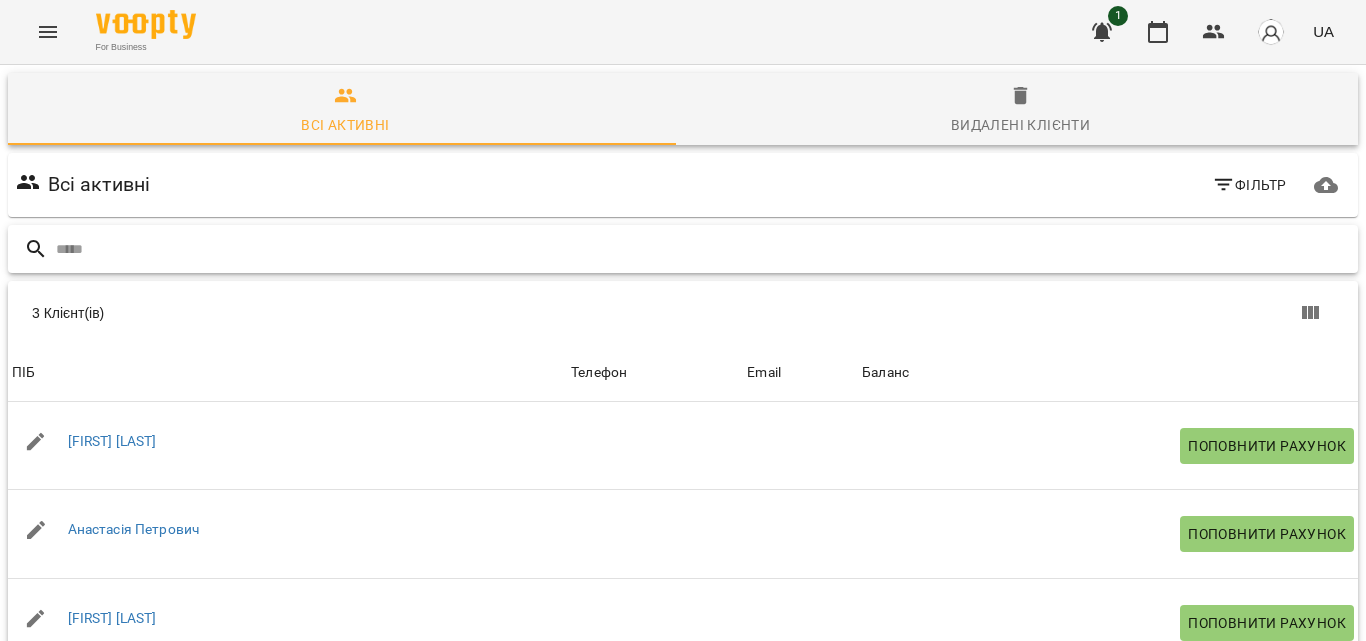 scroll, scrollTop: 0, scrollLeft: 0, axis: both 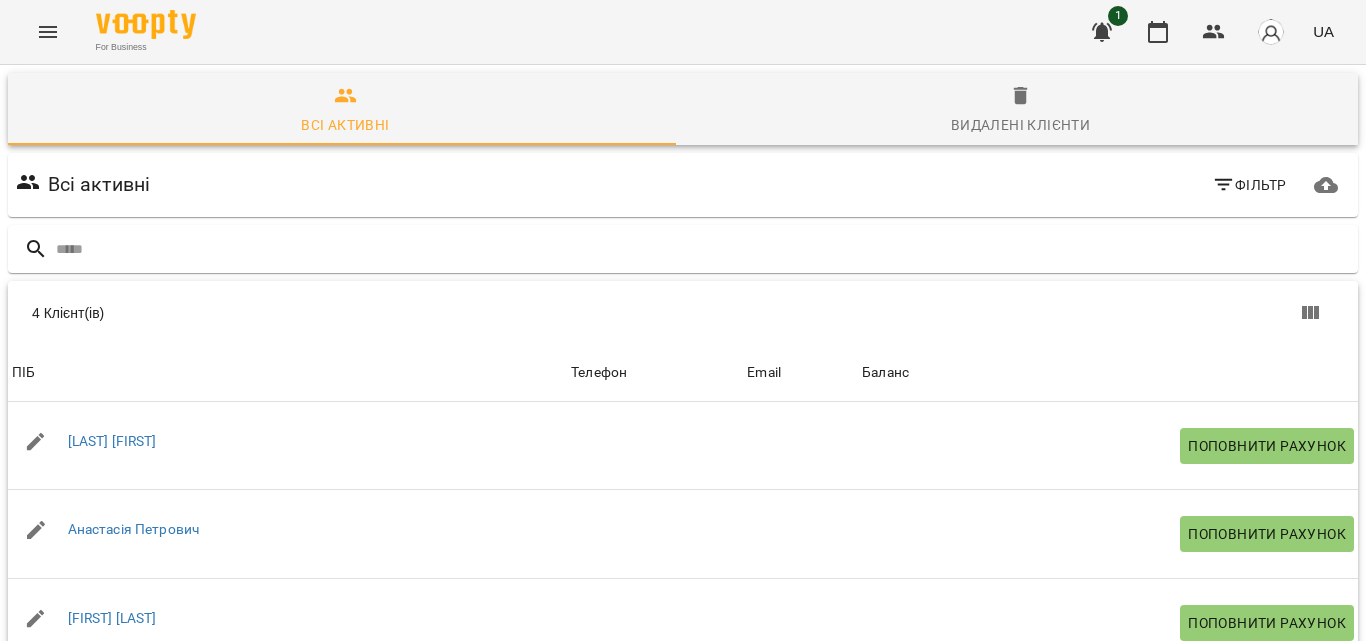 click at bounding box center [655, 711] 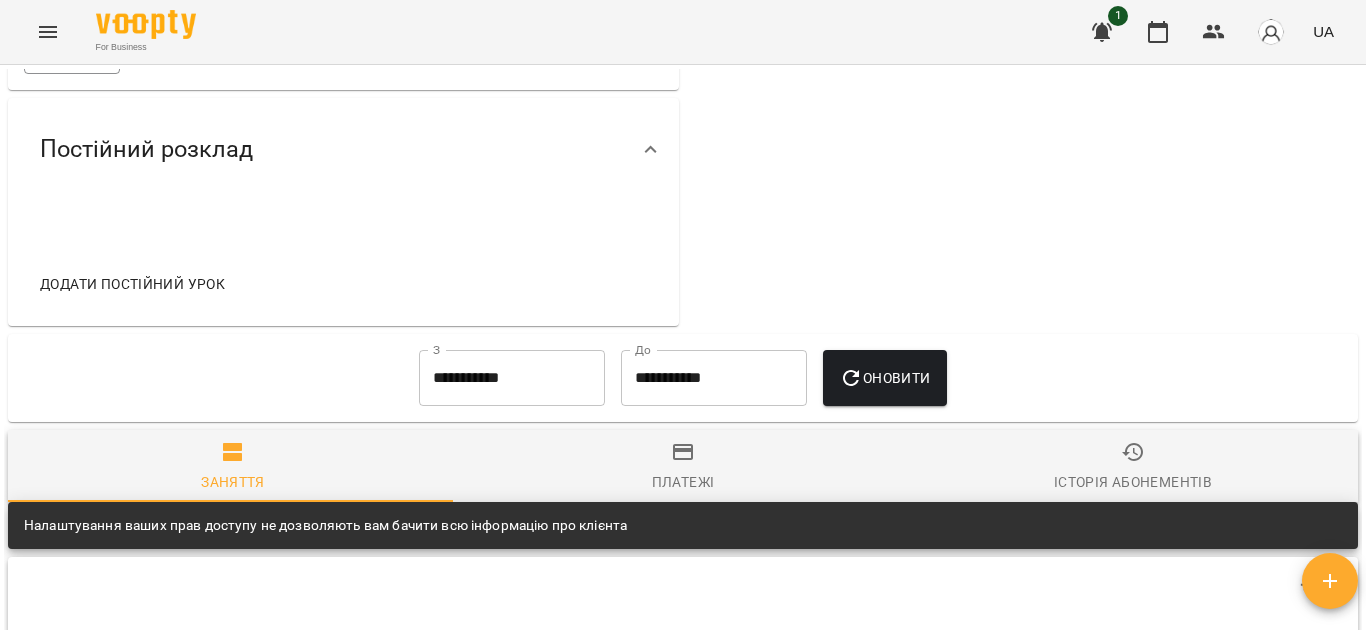 scroll, scrollTop: 680, scrollLeft: 0, axis: vertical 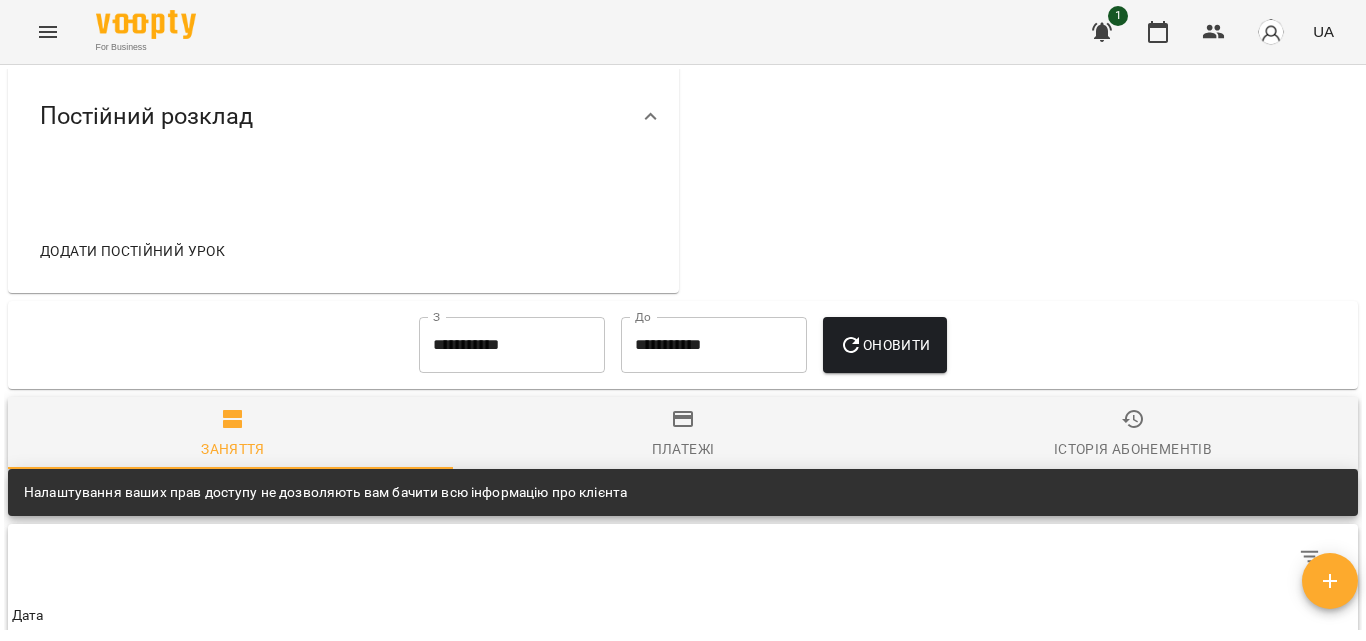 click at bounding box center (683, 556) 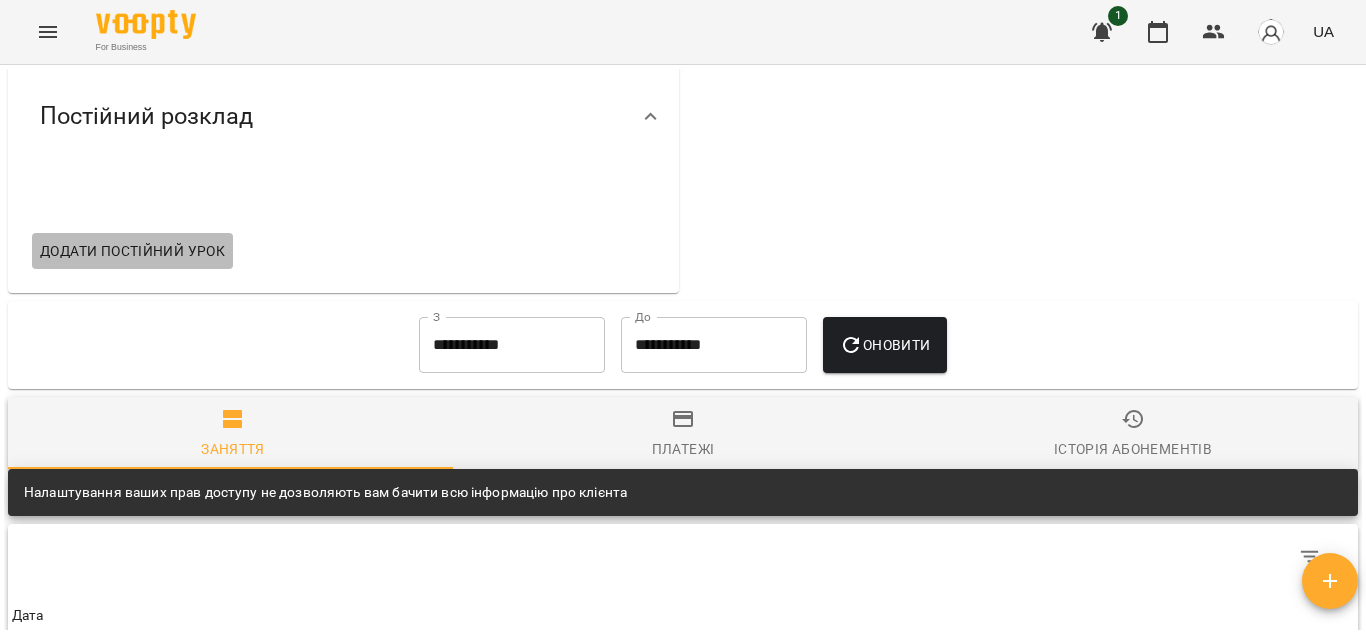 click on "Додати постійний урок" at bounding box center (132, 251) 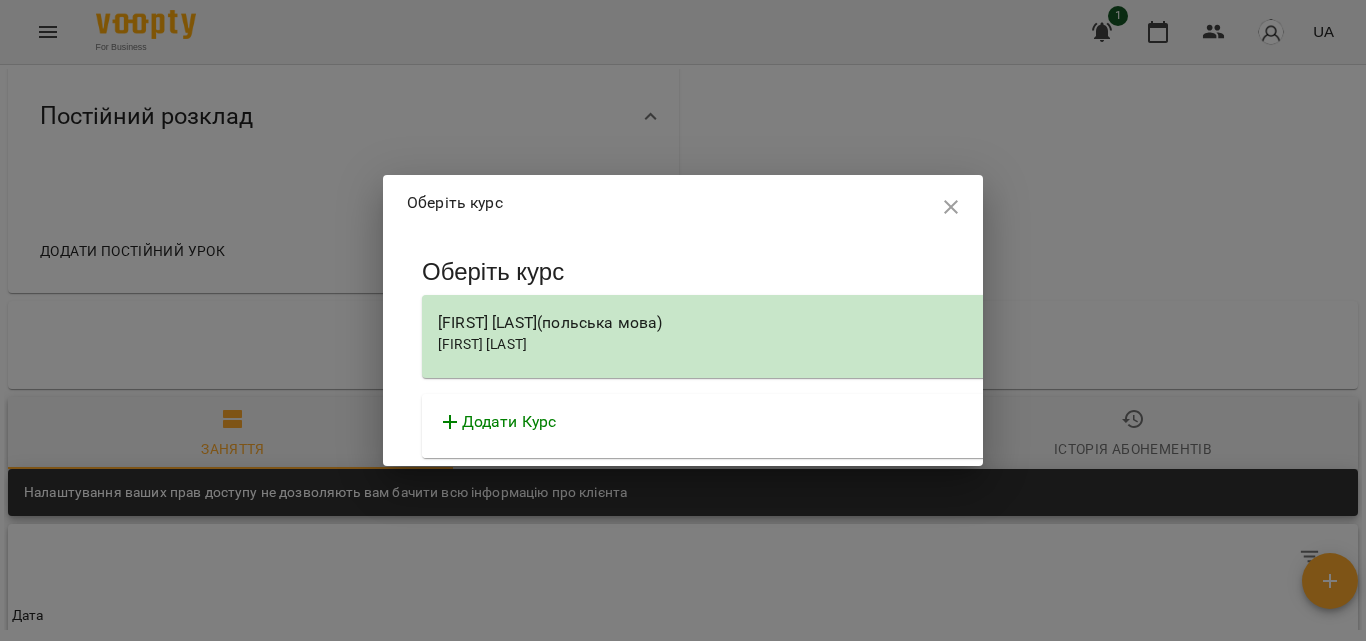 click on "[FIRST] [LAST]" at bounding box center (482, 344) 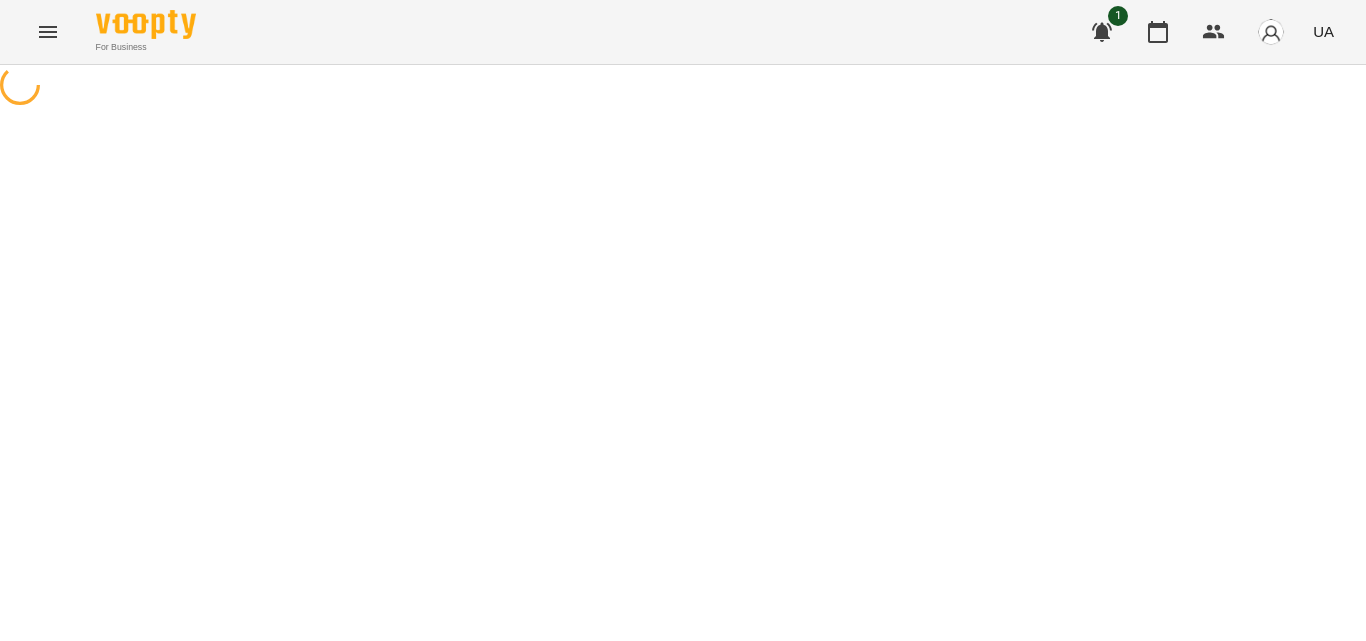 select on "**********" 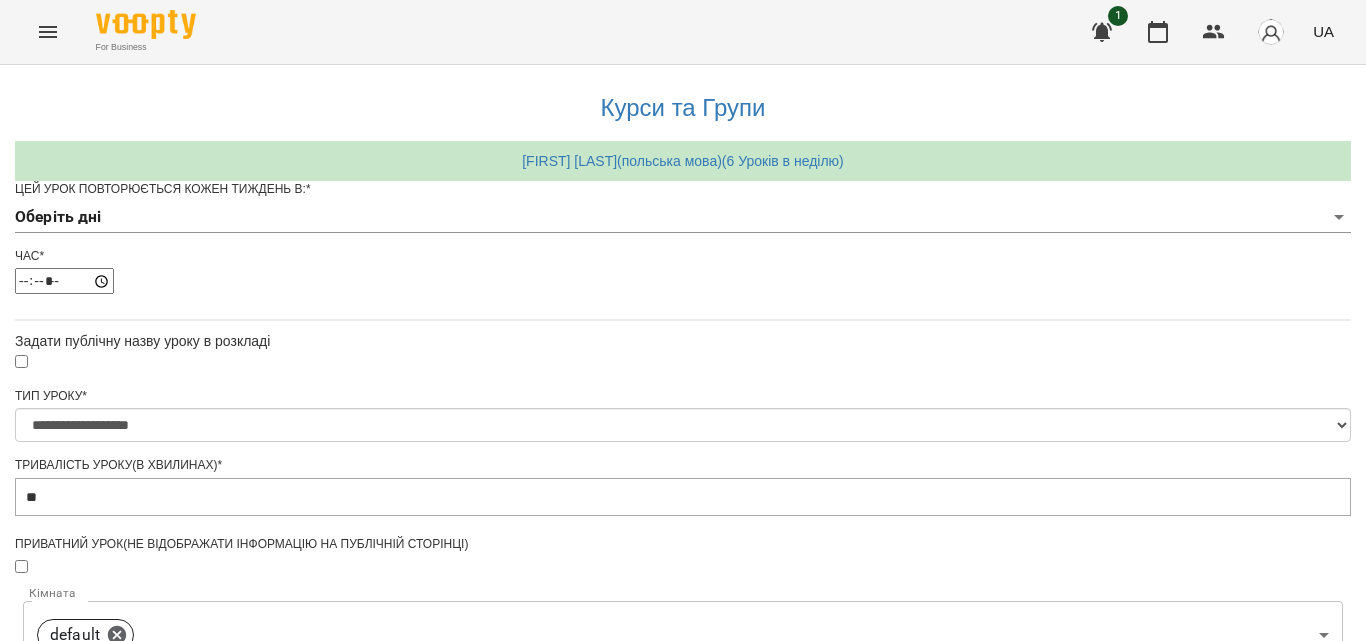 click on "**********" at bounding box center (683, 615) 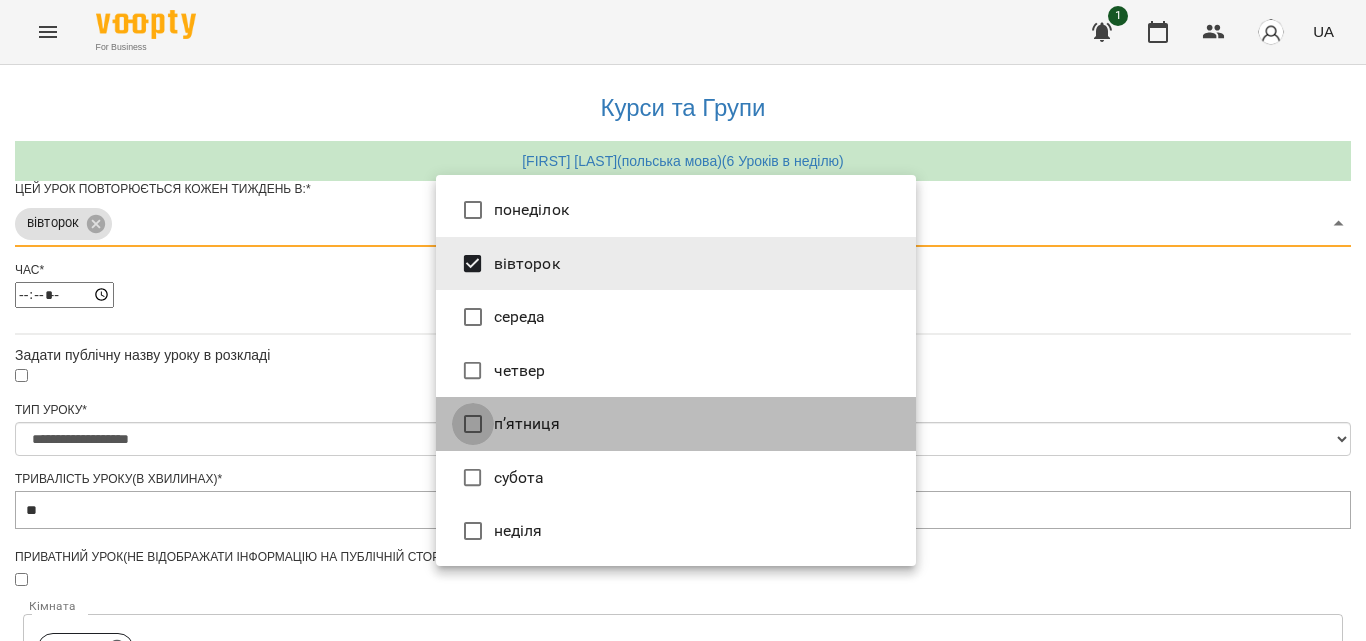 type on "***" 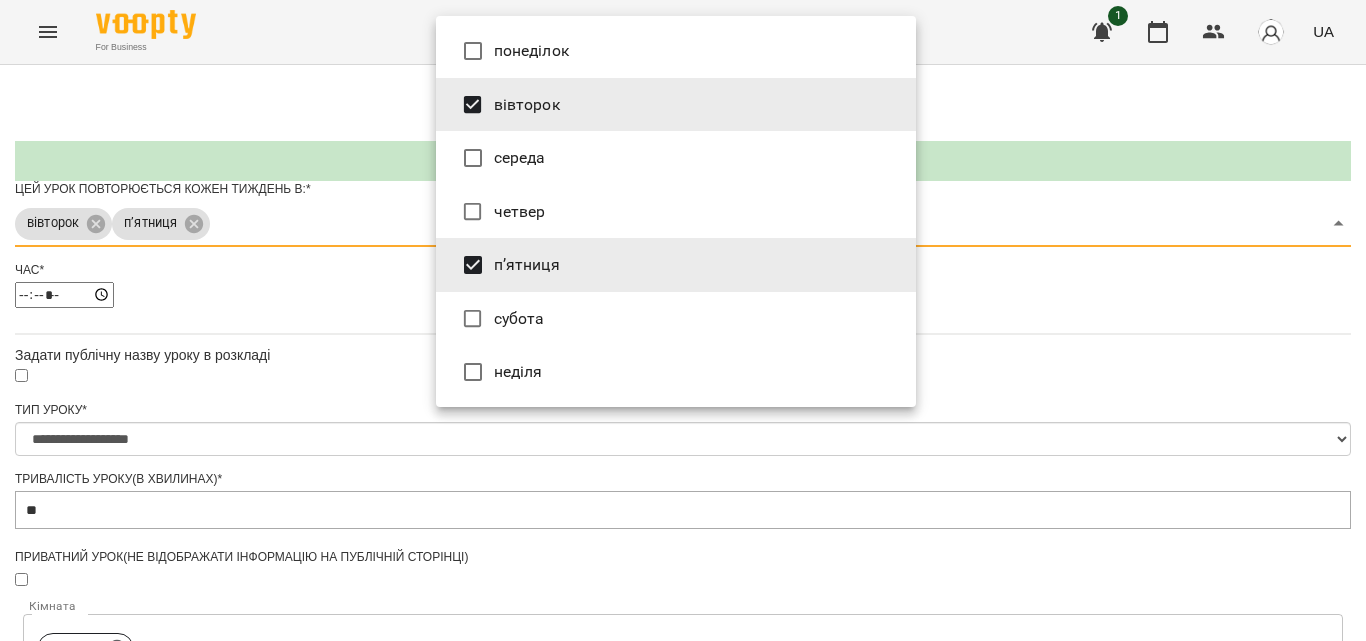 click at bounding box center (683, 320) 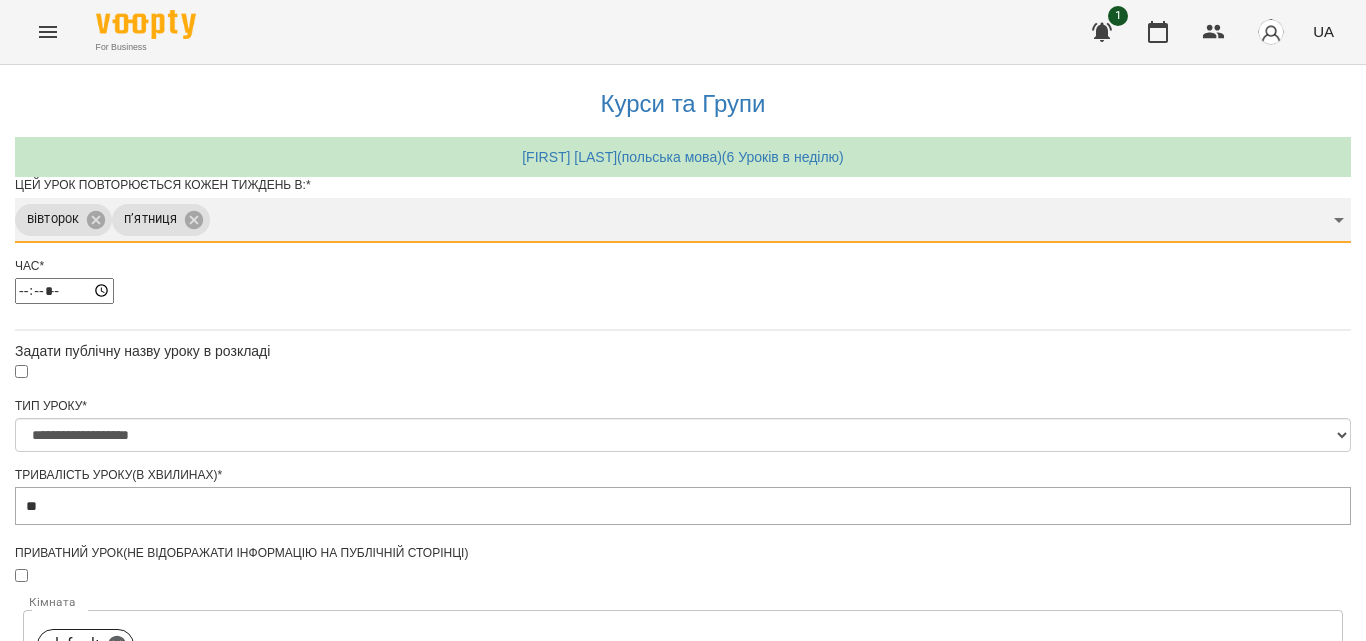 scroll, scrollTop: 87, scrollLeft: 0, axis: vertical 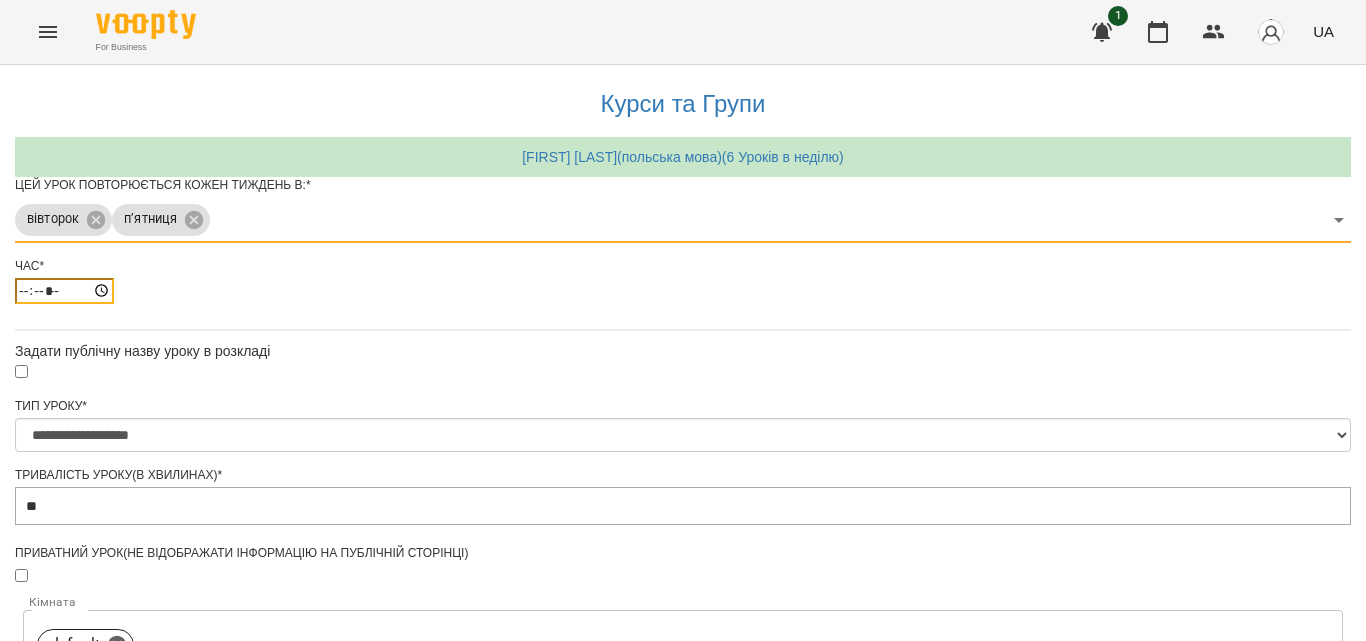 click on "*****" at bounding box center [64, 291] 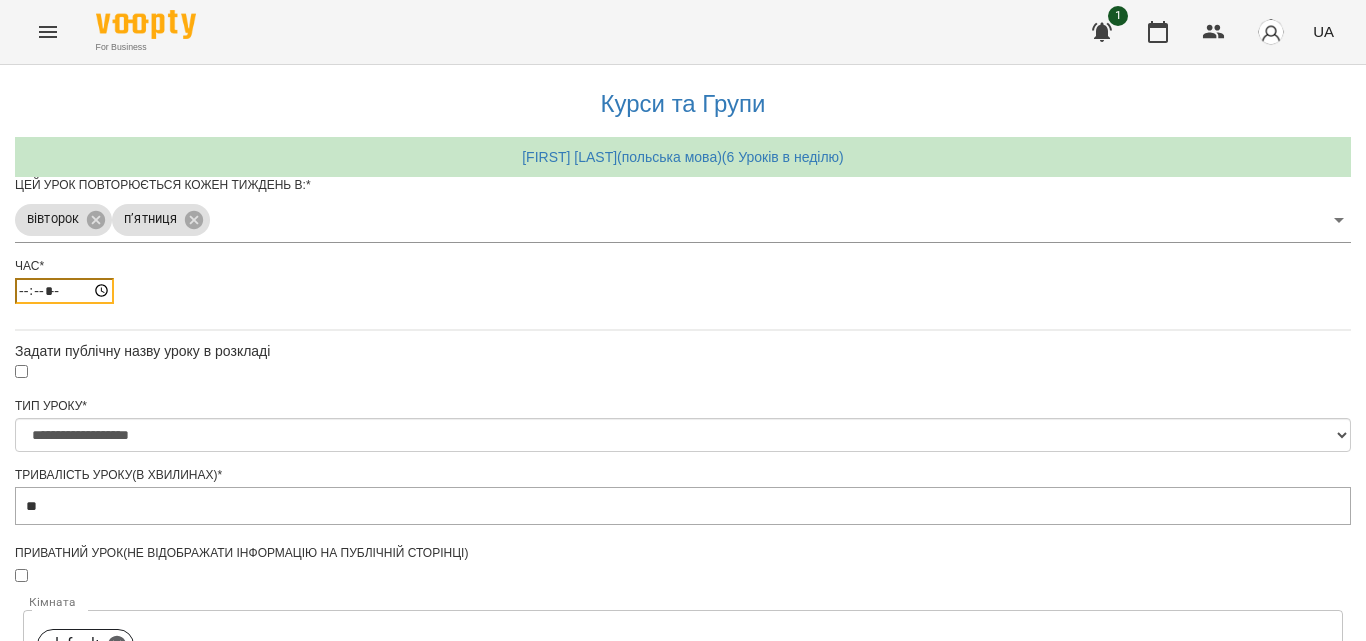 click on "*****" at bounding box center [64, 291] 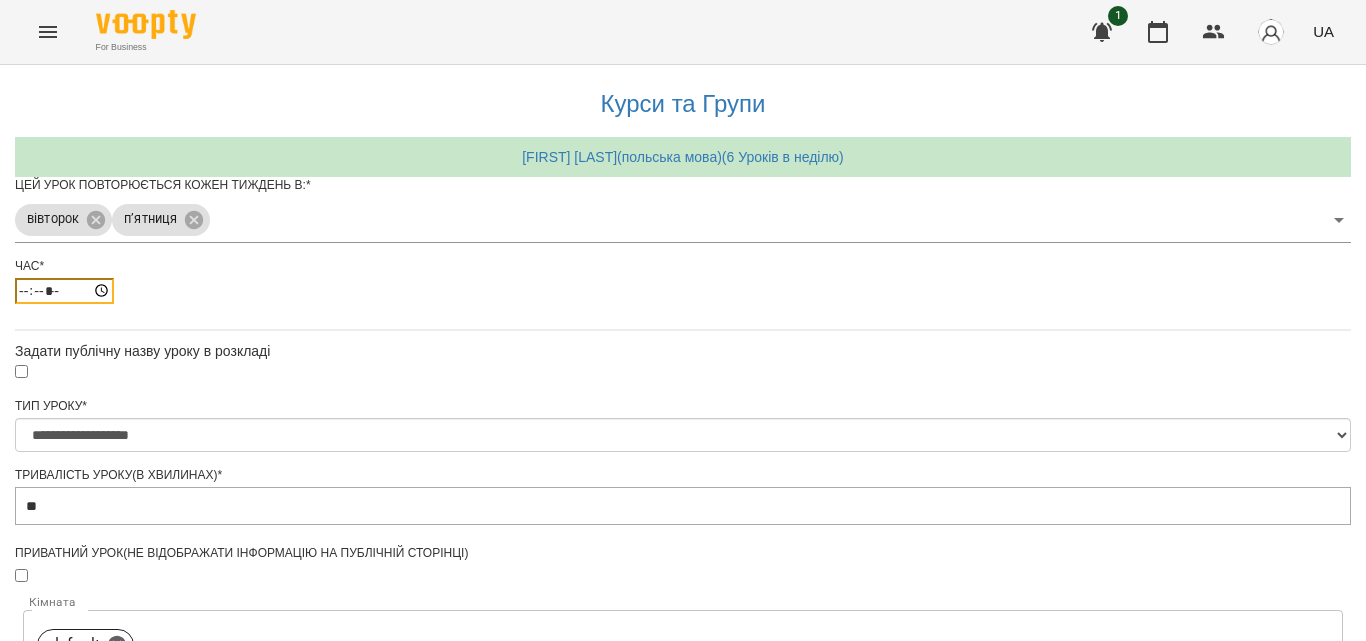 type on "*****" 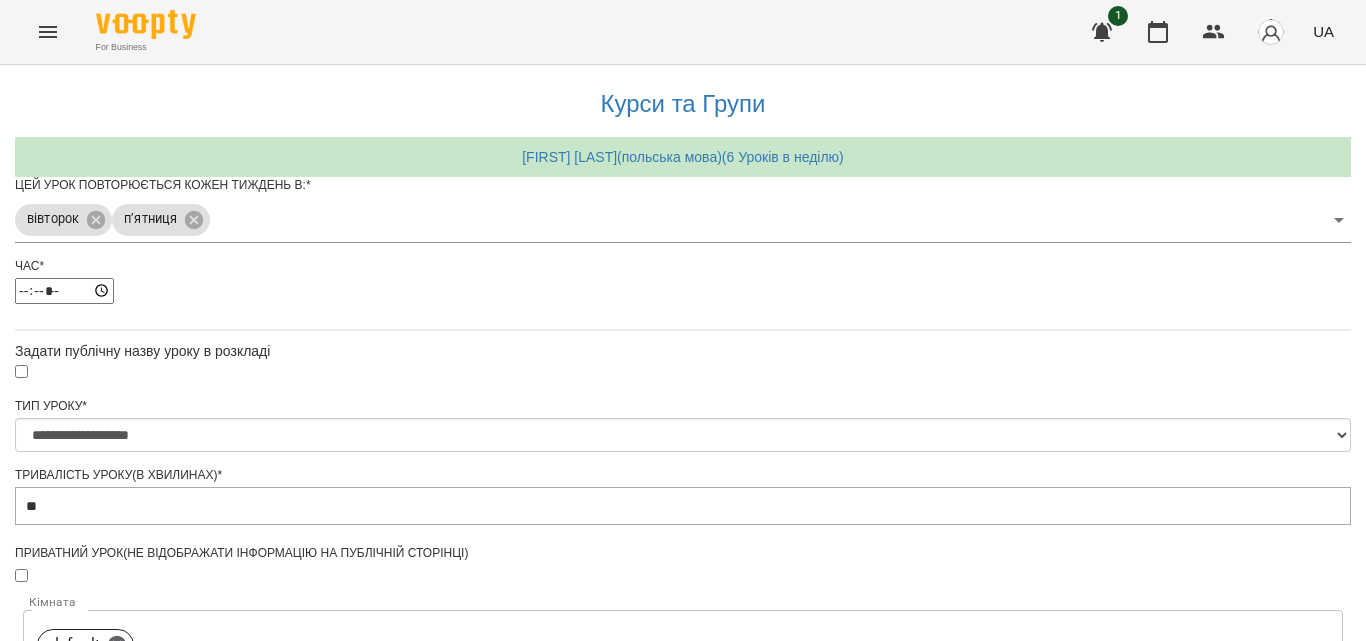 click on "**********" at bounding box center (683, 652) 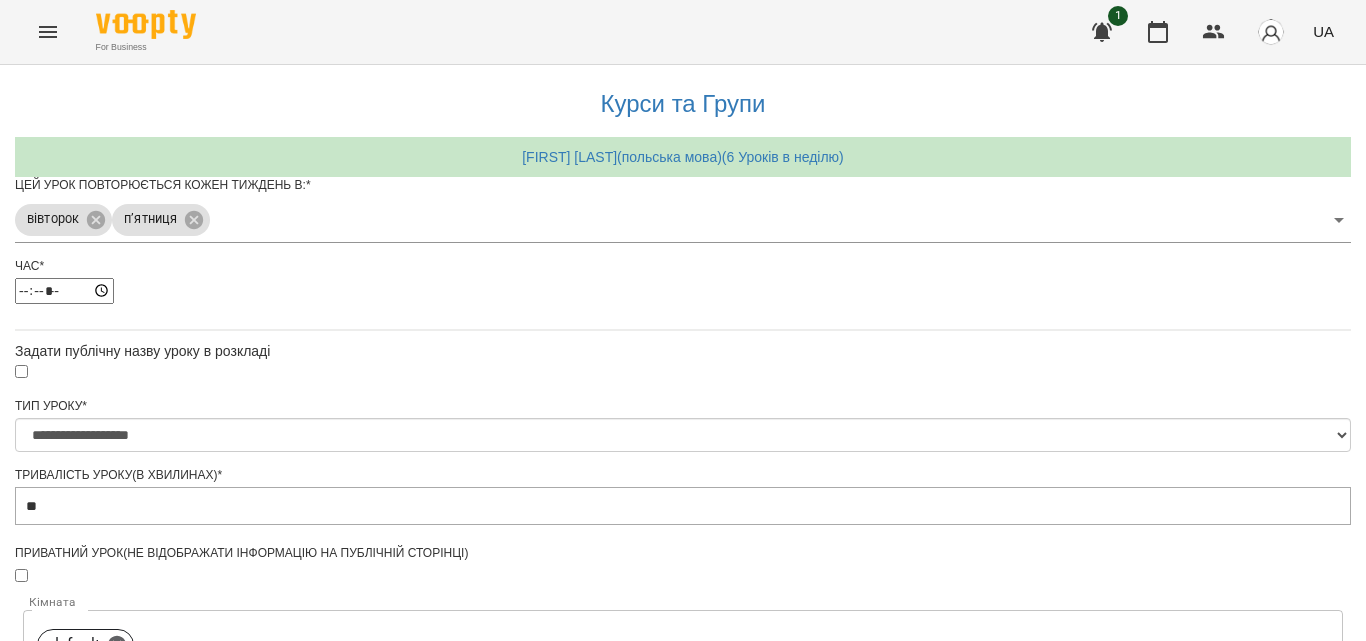 scroll, scrollTop: 751, scrollLeft: 0, axis: vertical 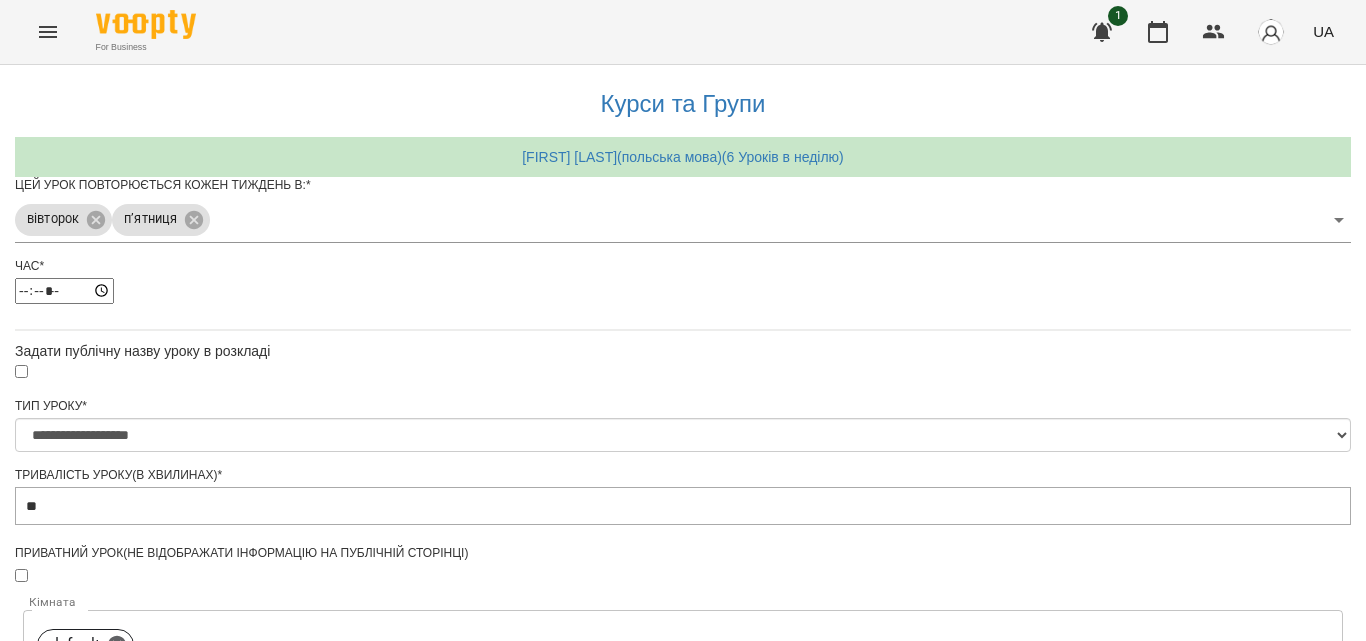 click on "Зберегти" at bounding box center (683, 1268) 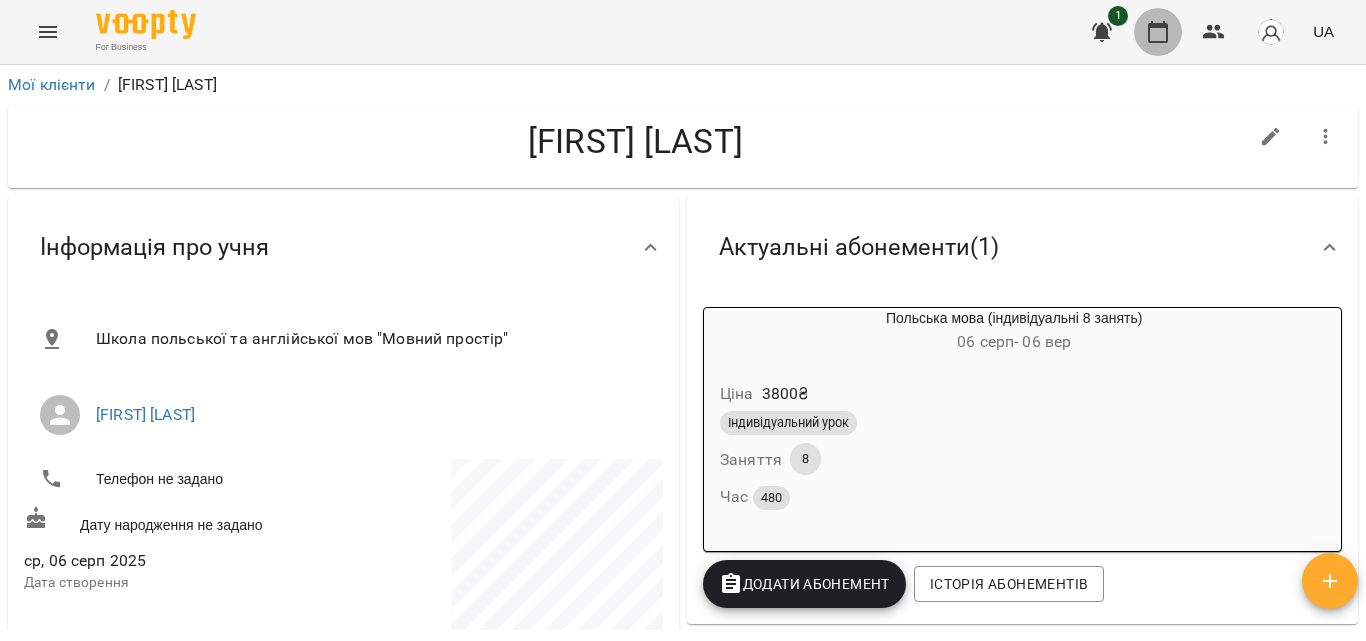 click 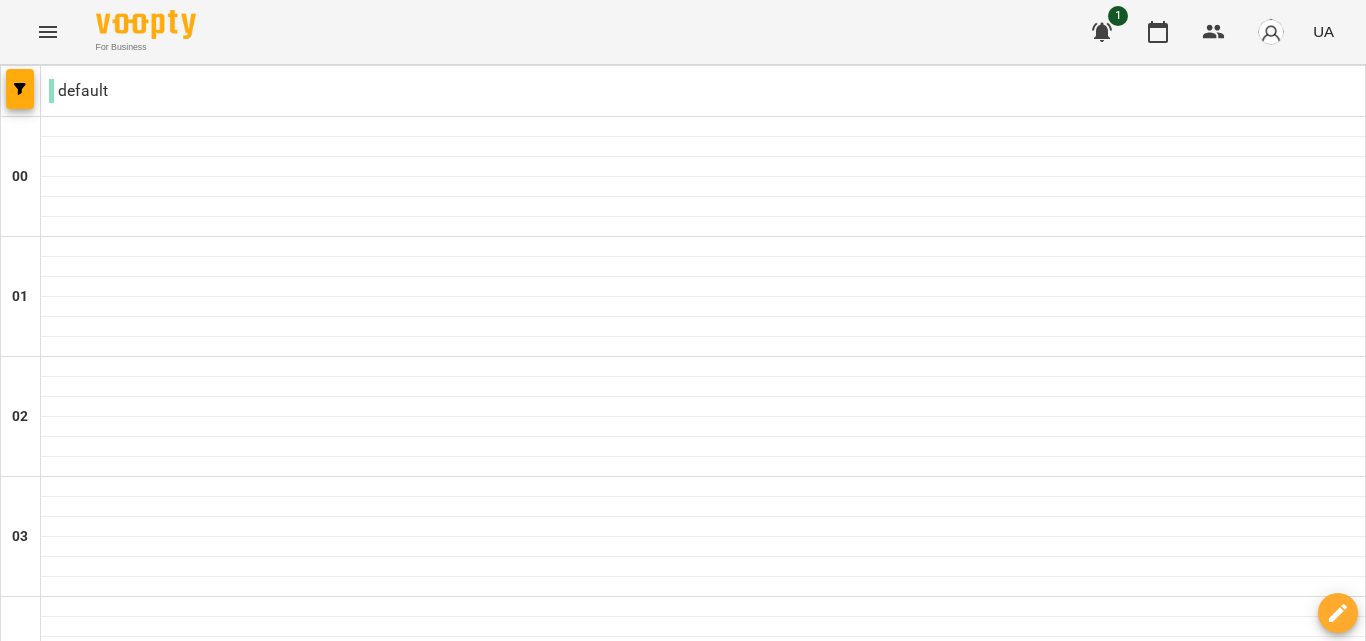 click on "вт" at bounding box center (225, 3023) 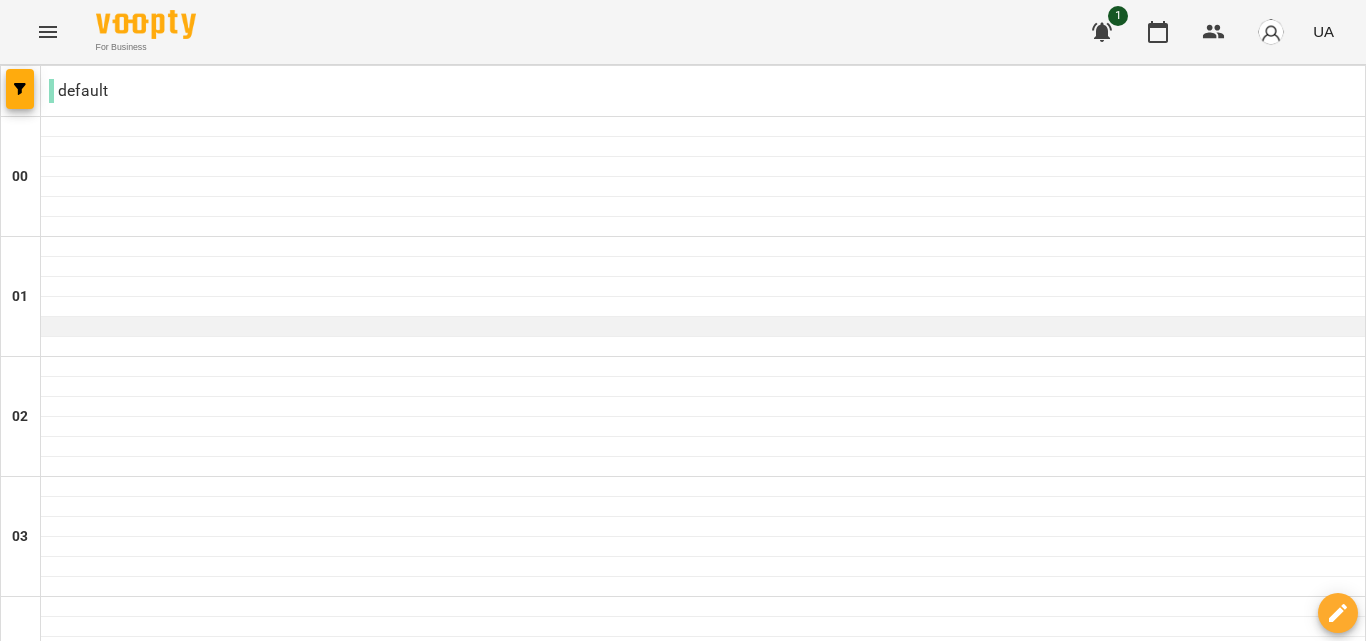scroll, scrollTop: 0, scrollLeft: 0, axis: both 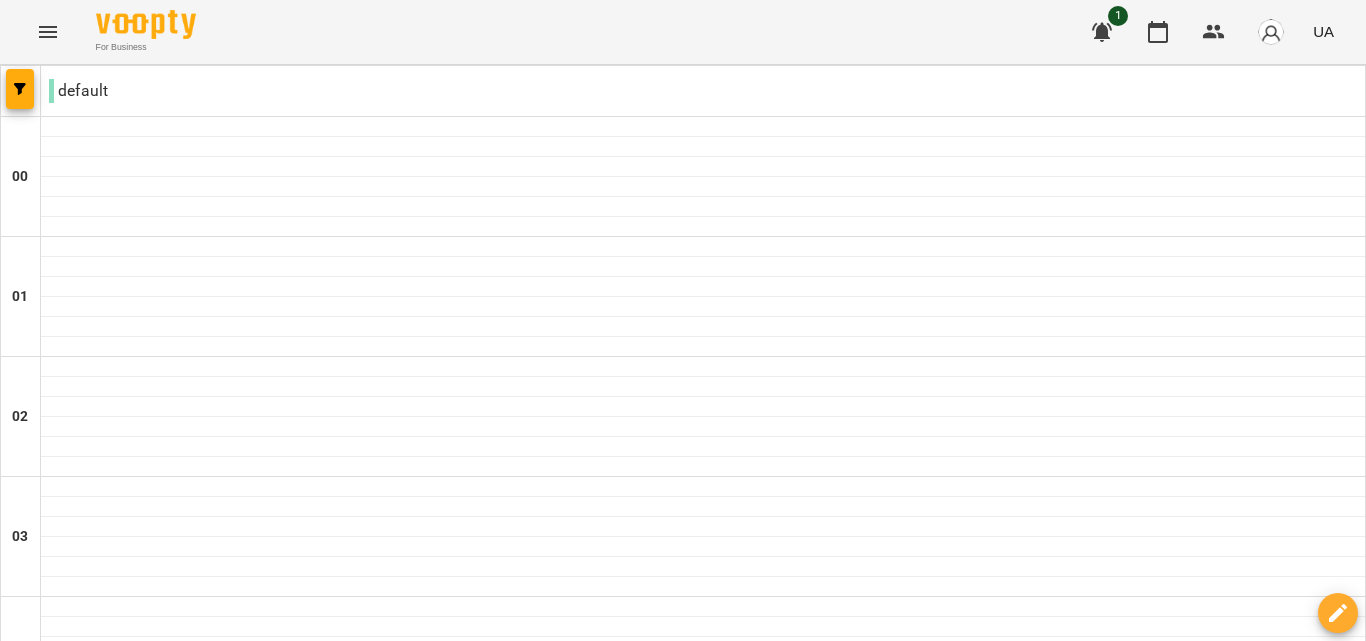 click on "пт" at bounding box center (955, 3023) 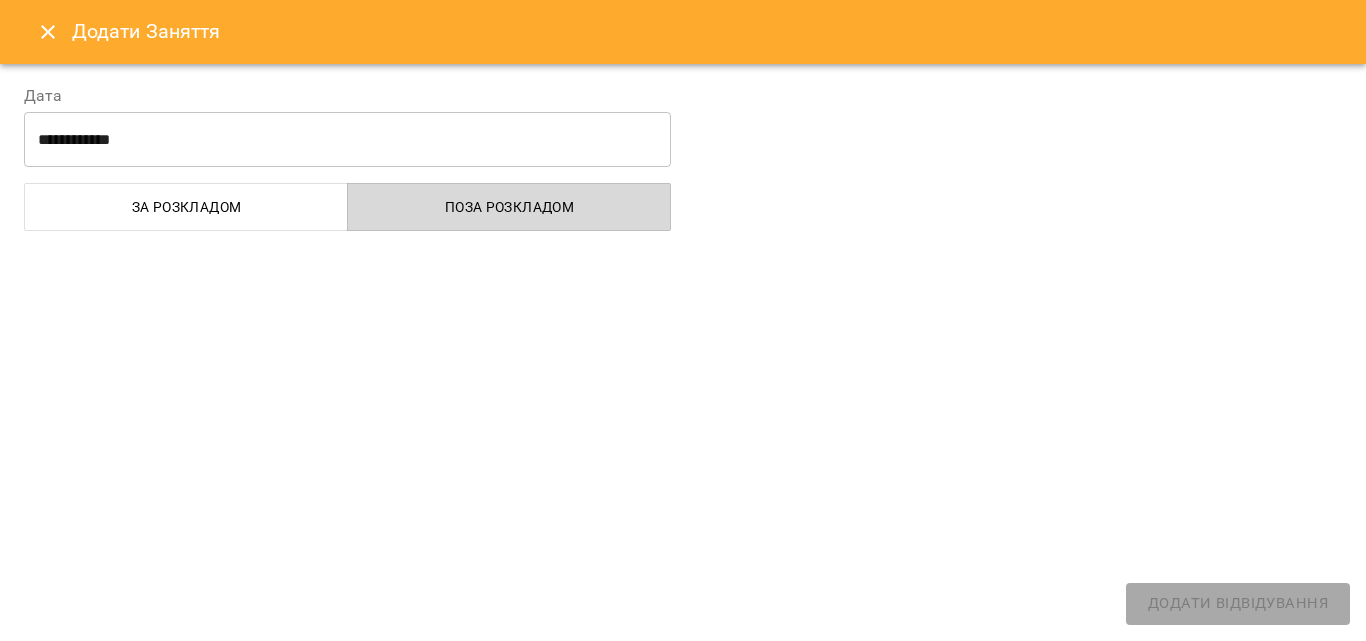 select on "**********" 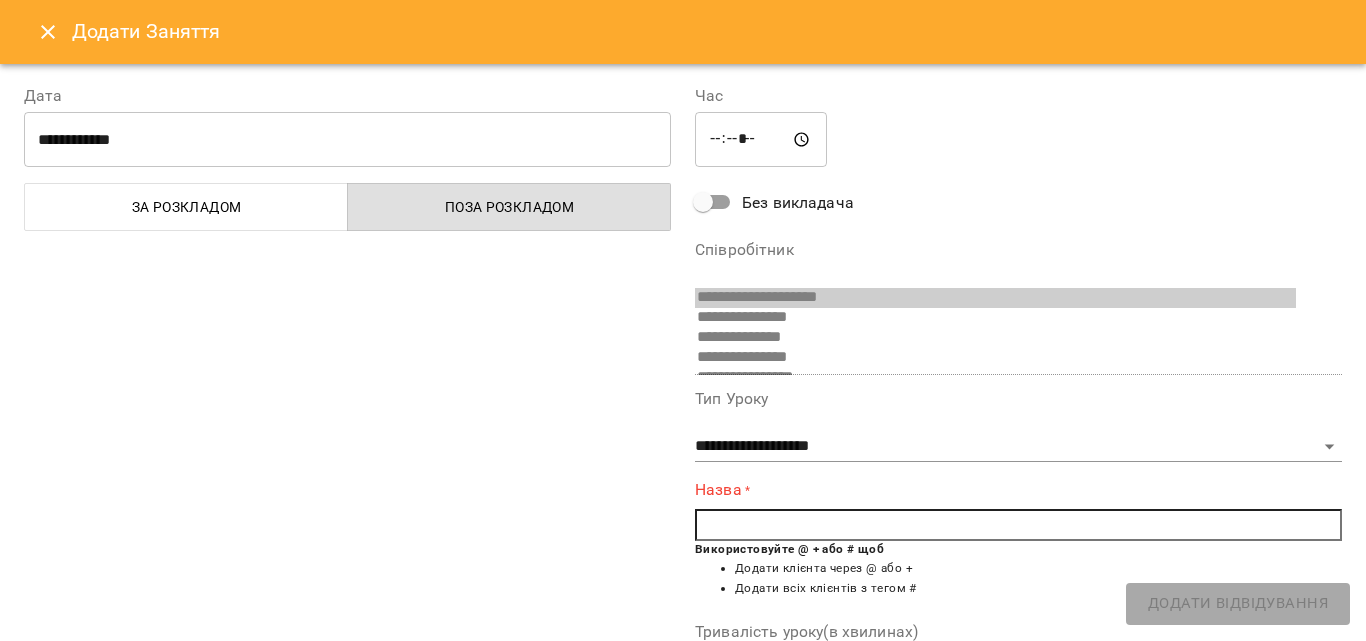 click 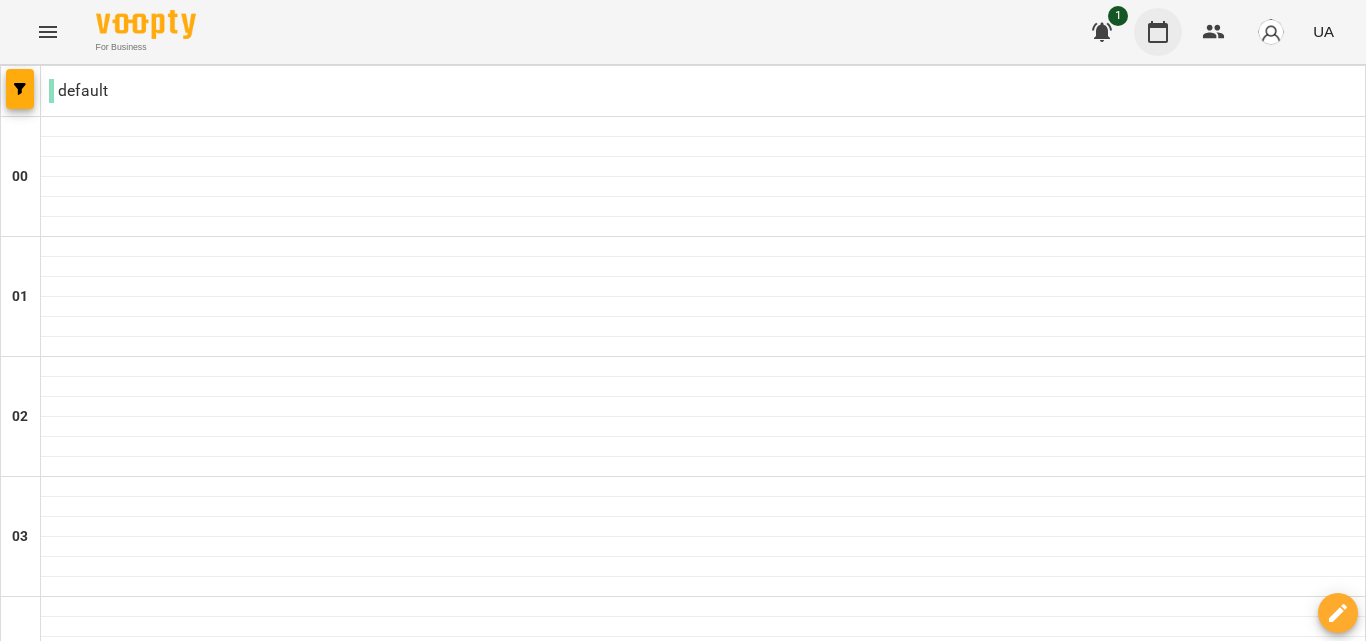 click 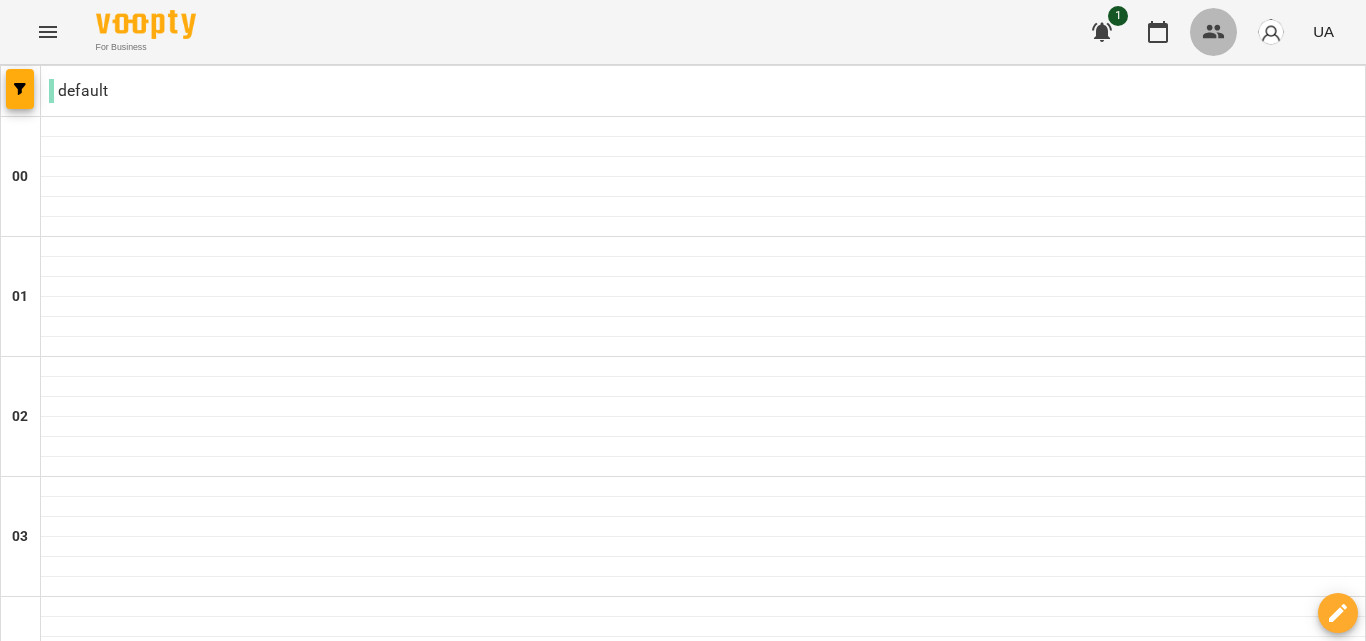 click 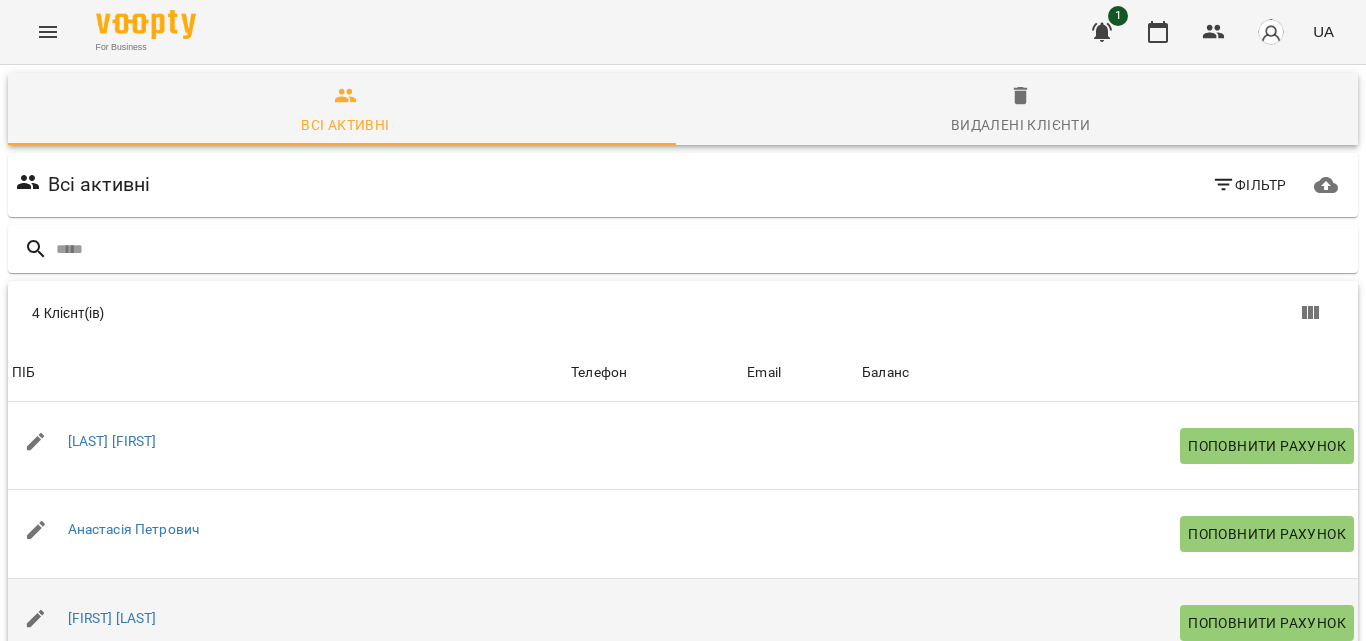 scroll, scrollTop: 238, scrollLeft: 0, axis: vertical 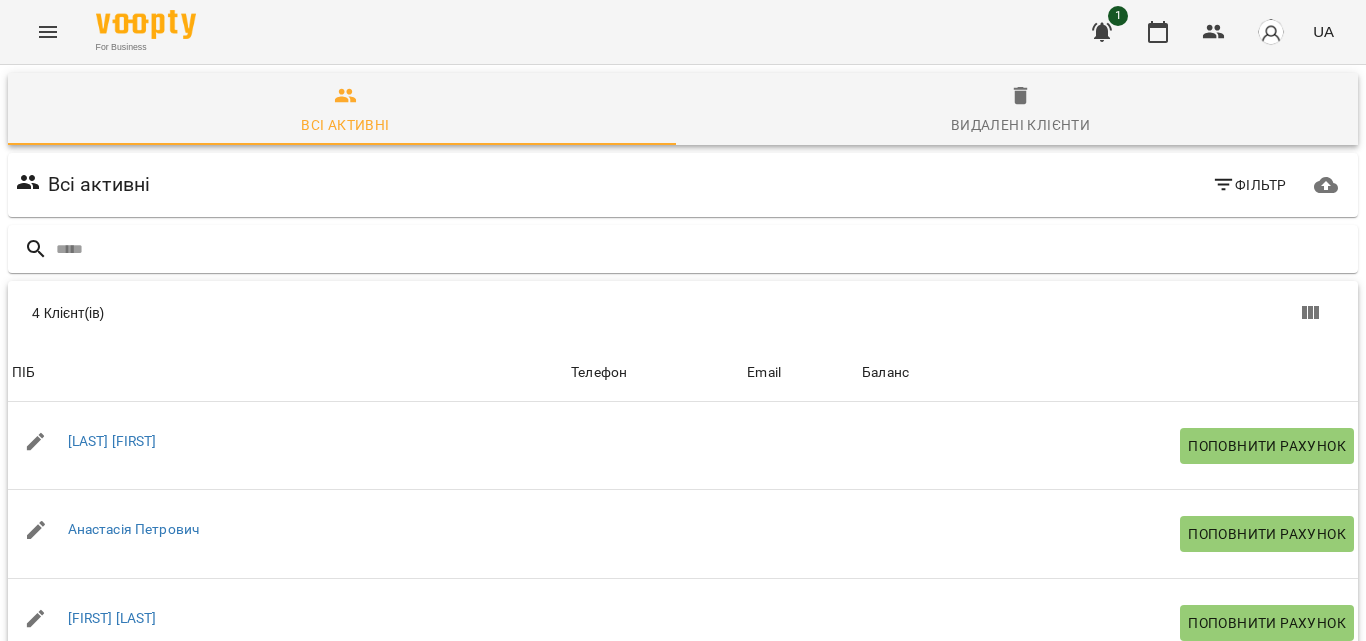 click on "Elena Agamirova" at bounding box center [112, 706] 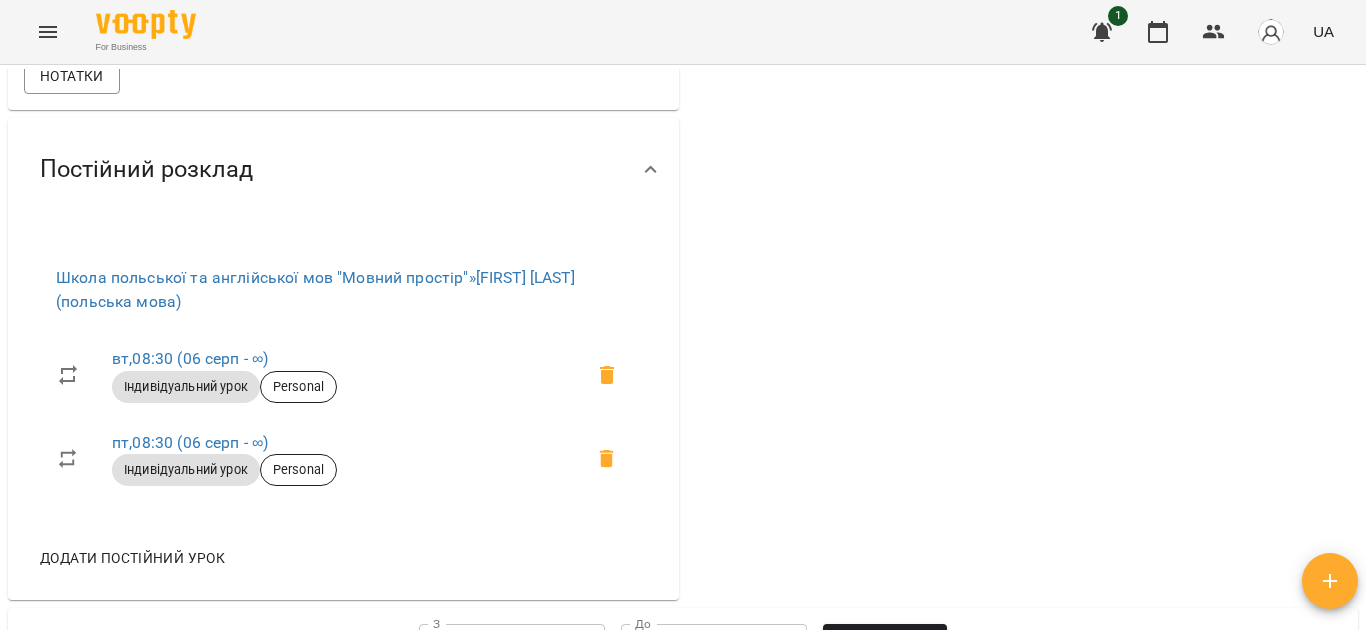 scroll, scrollTop: 767, scrollLeft: 0, axis: vertical 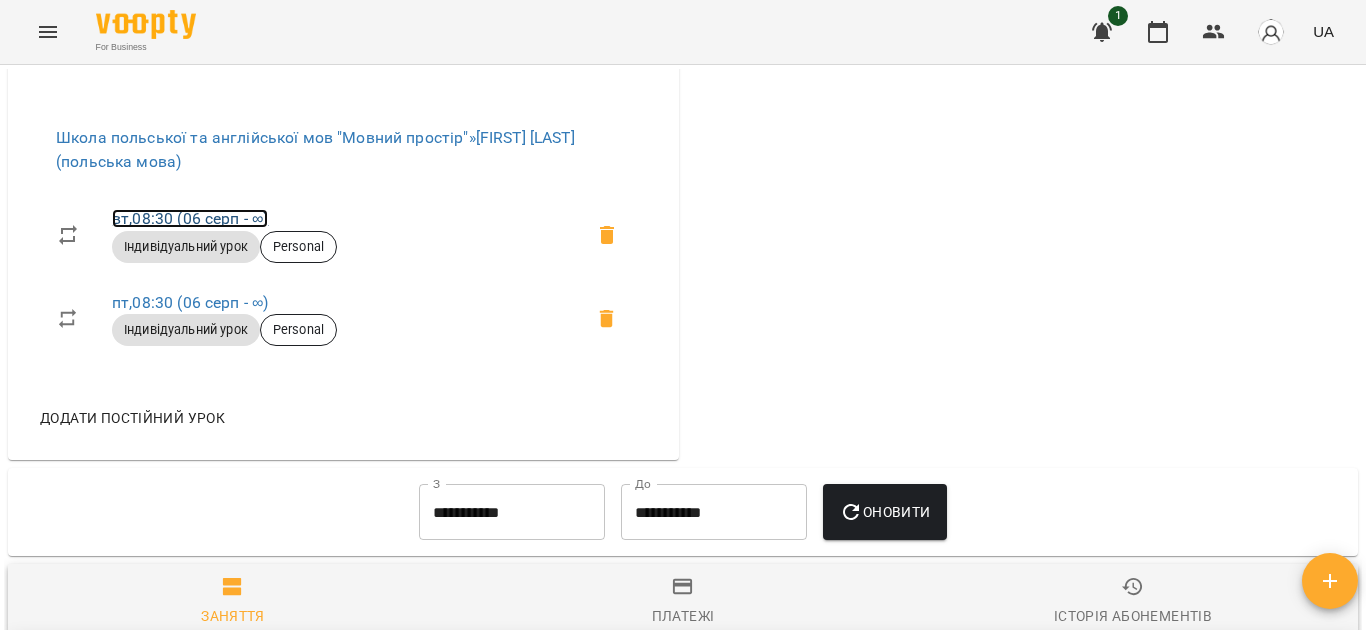 click on "вт ,  08:30   (06 серп - ∞)" at bounding box center [190, 218] 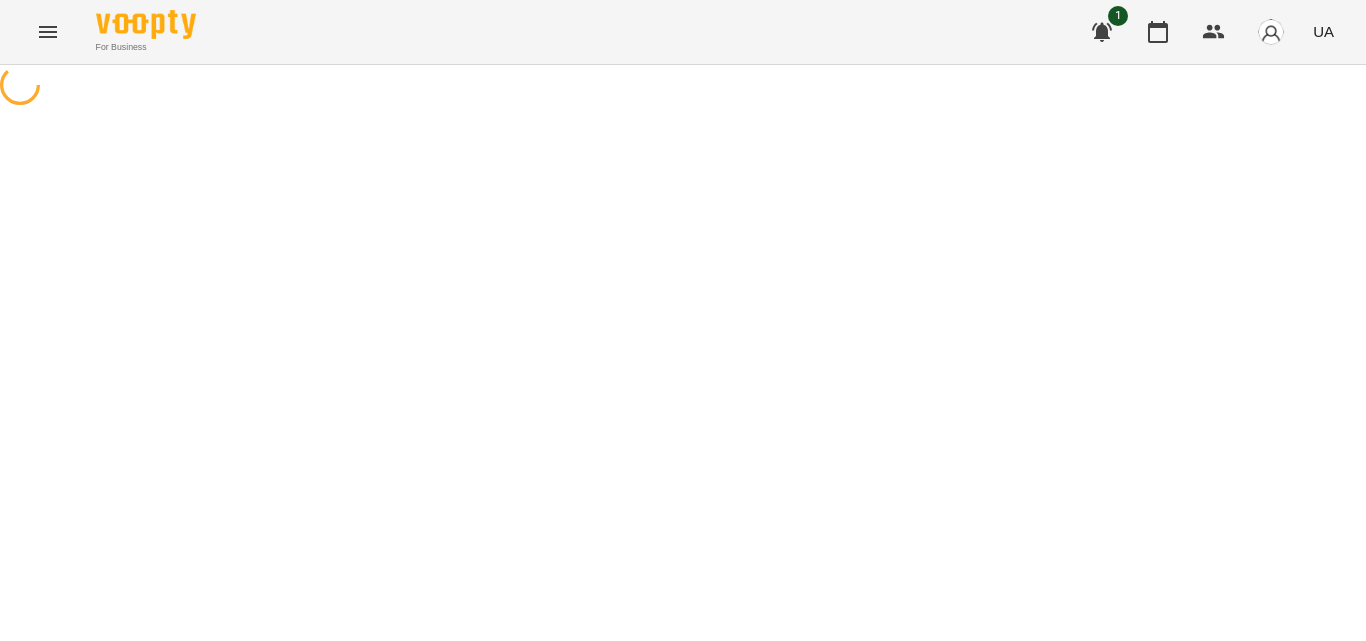 select on "*" 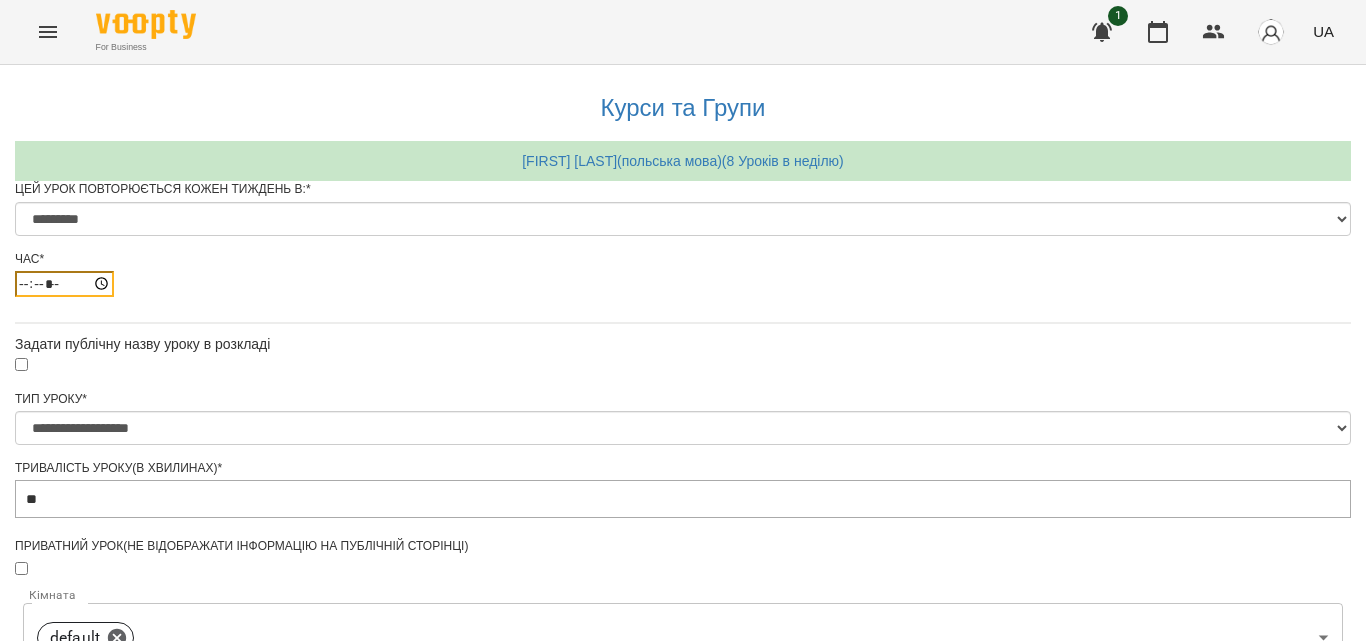 click on "*****" at bounding box center [64, 284] 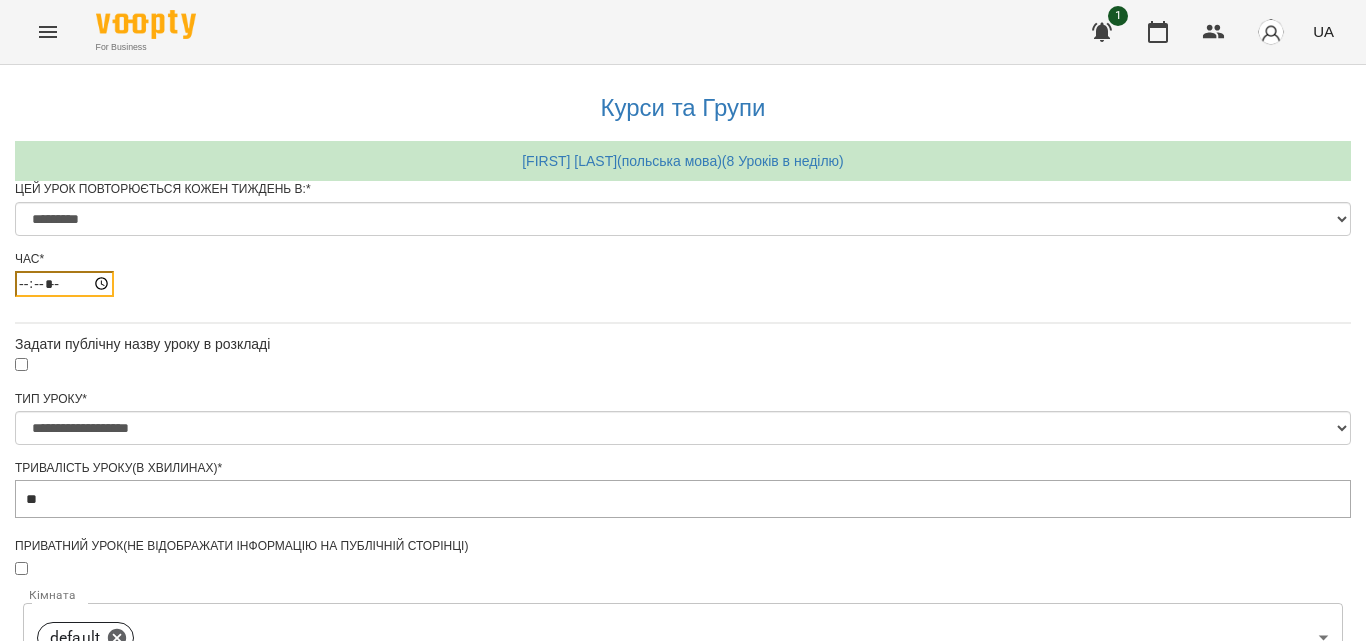 type on "*****" 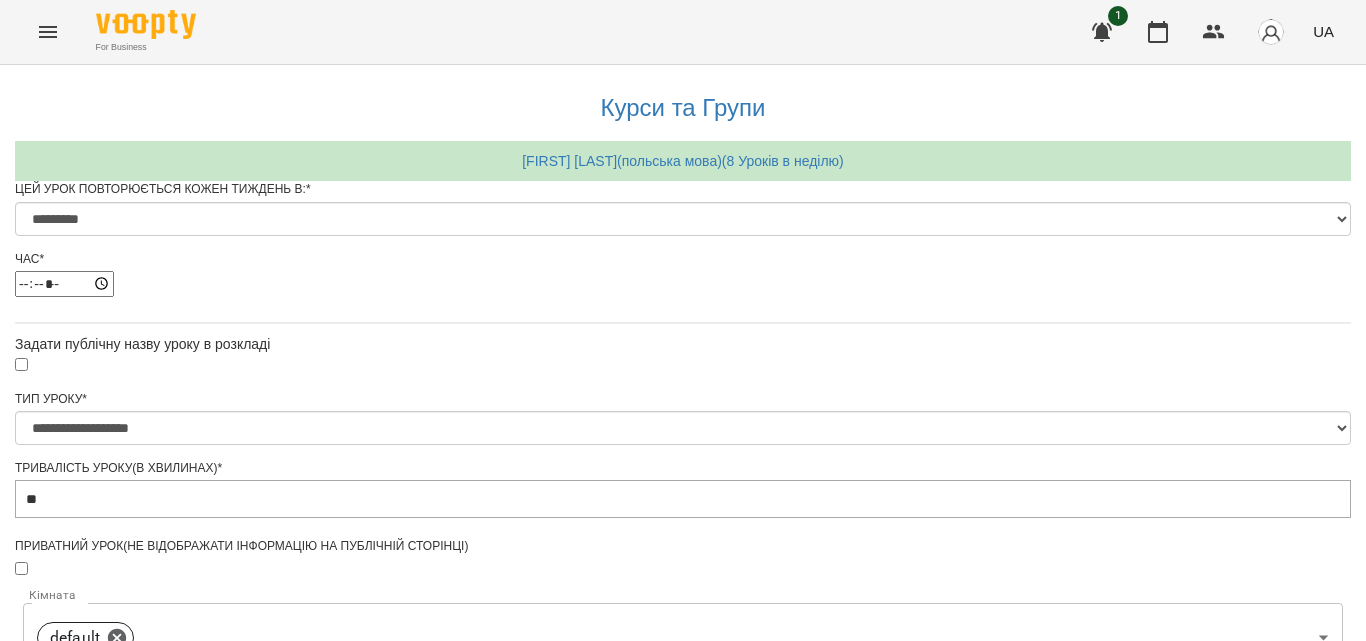 click on "*****" at bounding box center [683, 284] 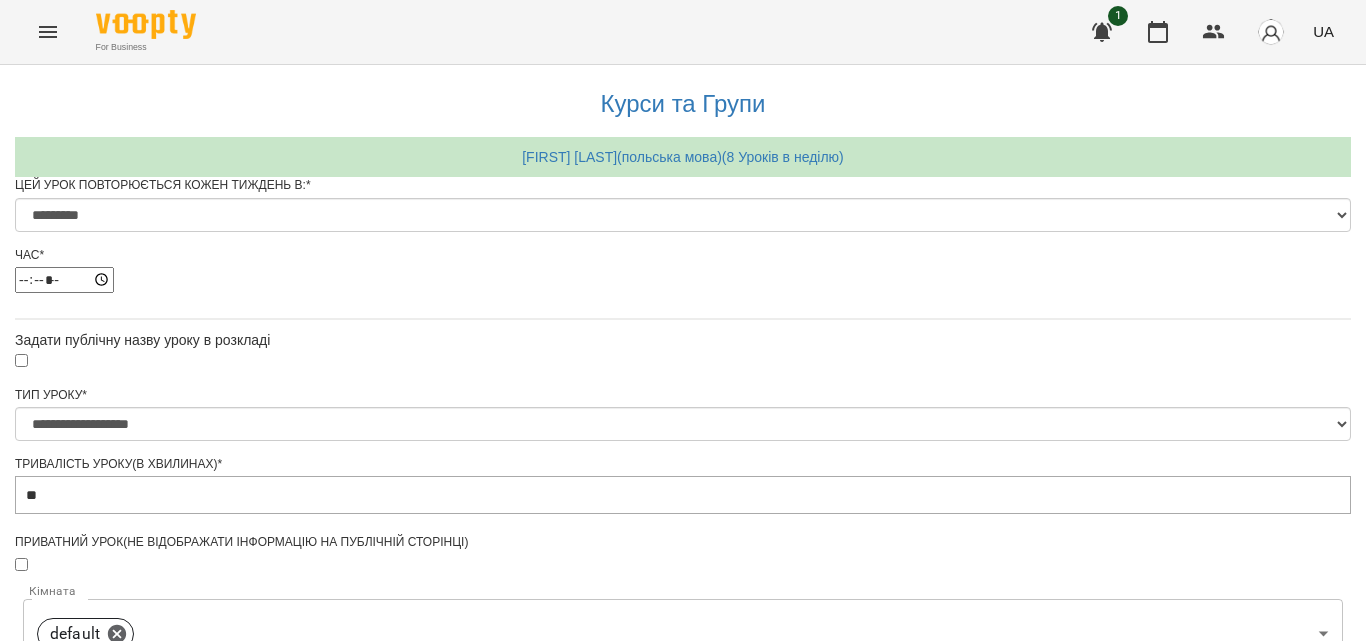 scroll, scrollTop: 932, scrollLeft: 0, axis: vertical 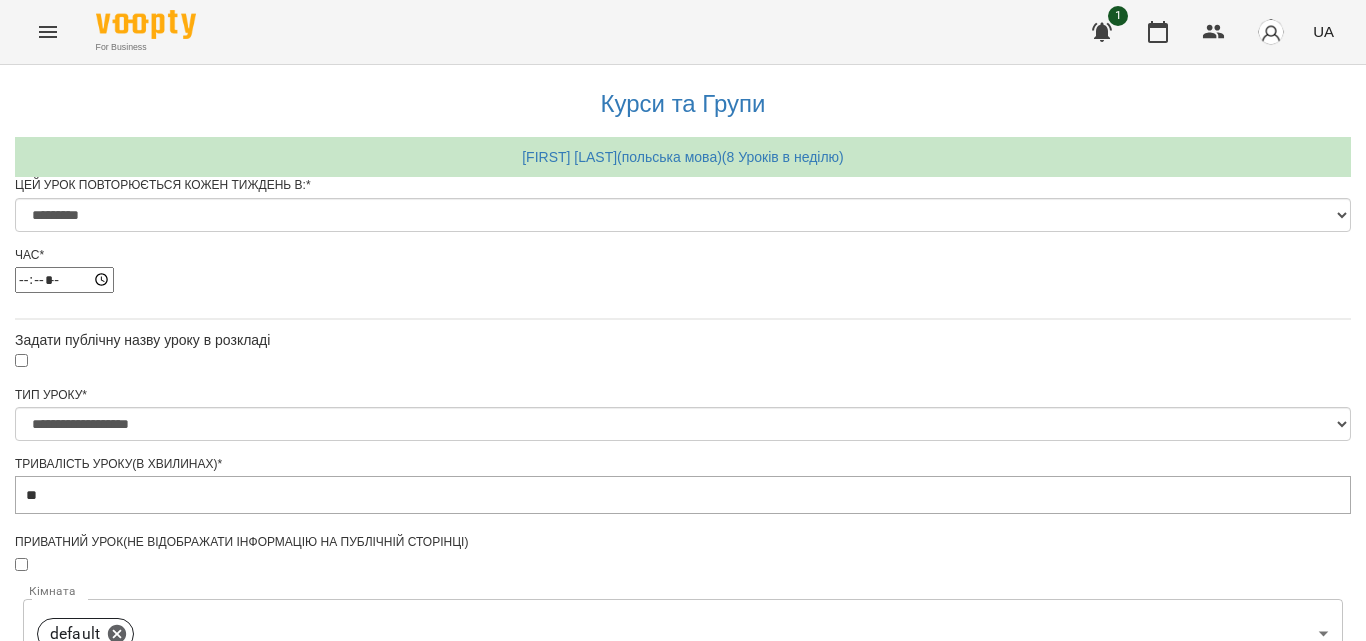 click on "Зберегти" at bounding box center [683, 1313] 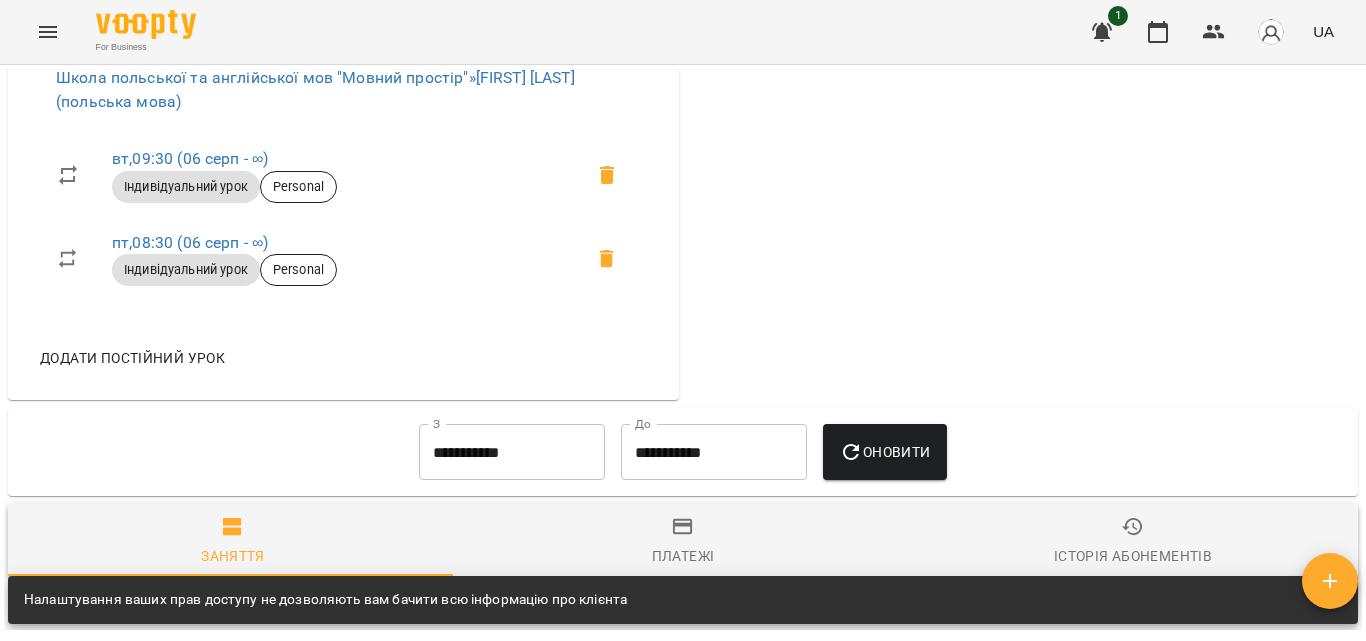scroll, scrollTop: 873, scrollLeft: 0, axis: vertical 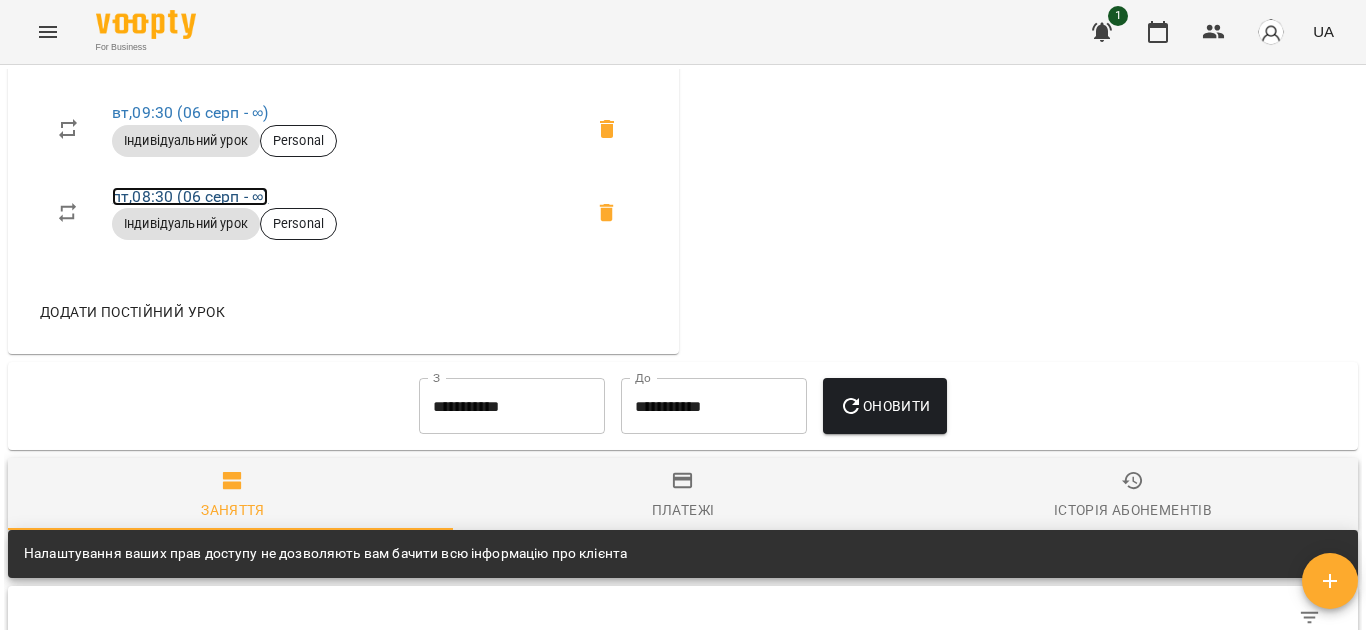 click on "пт ,  08:30   (06 серп - ∞)" at bounding box center (190, 196) 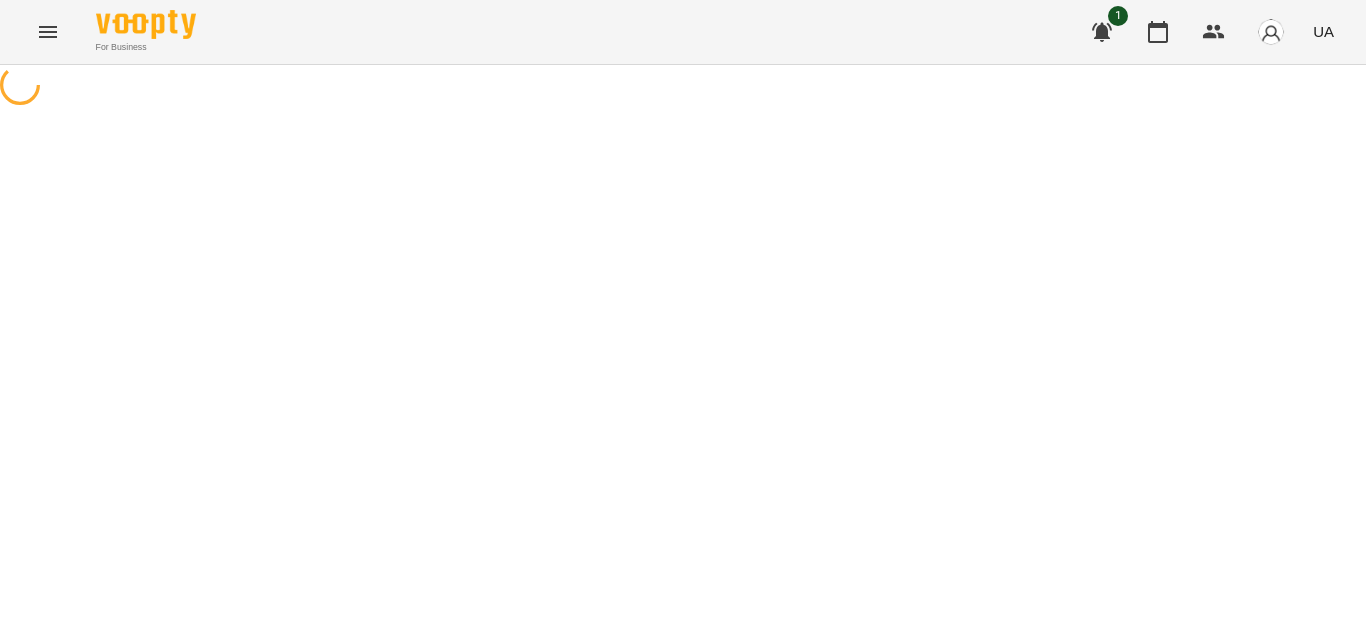 scroll, scrollTop: 0, scrollLeft: 0, axis: both 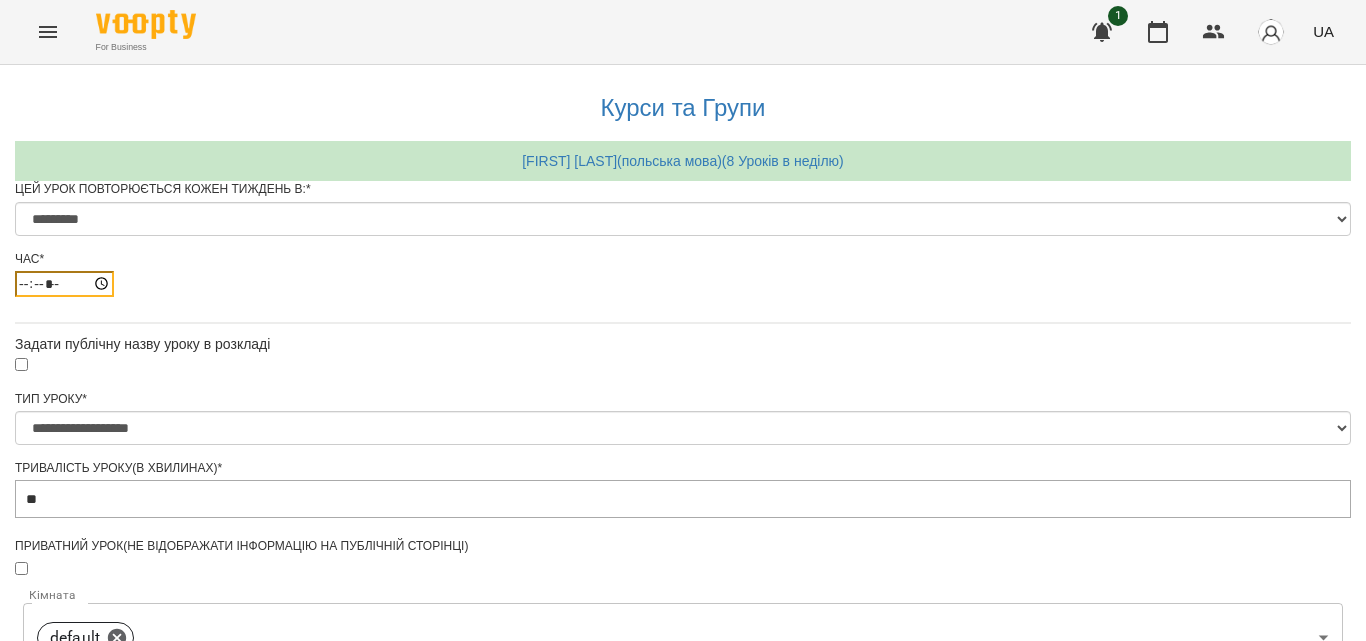click on "*****" at bounding box center [64, 284] 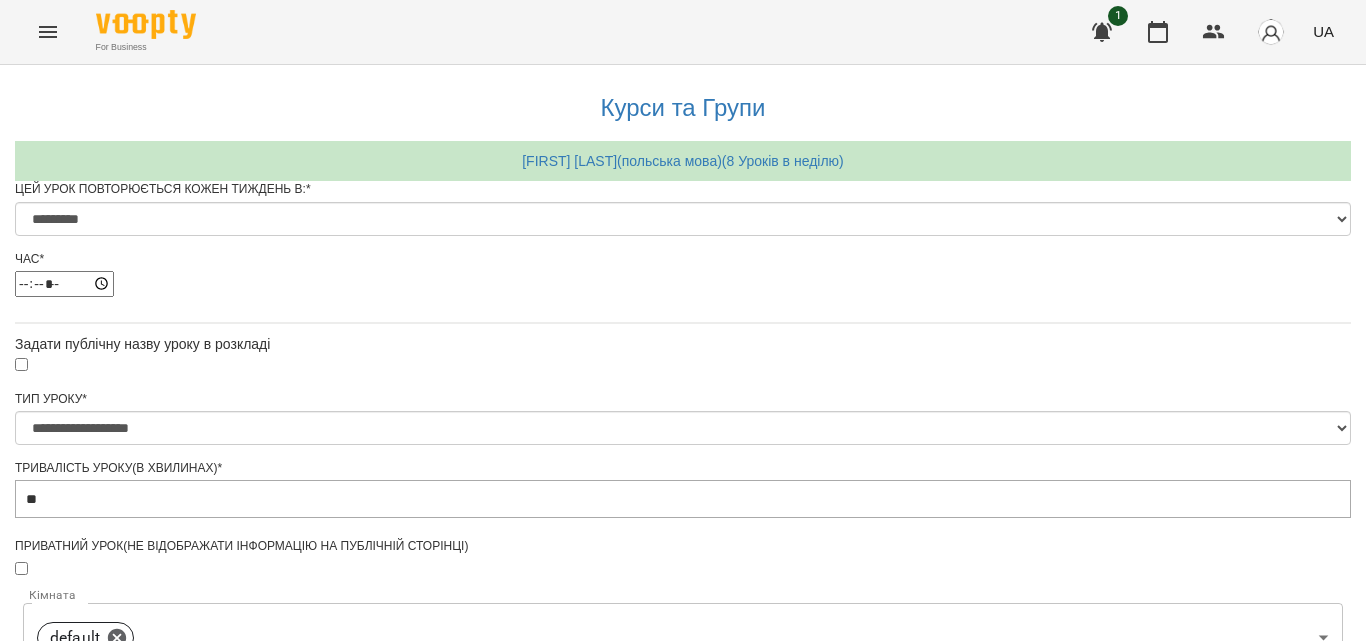click on "*****" at bounding box center (683, 284) 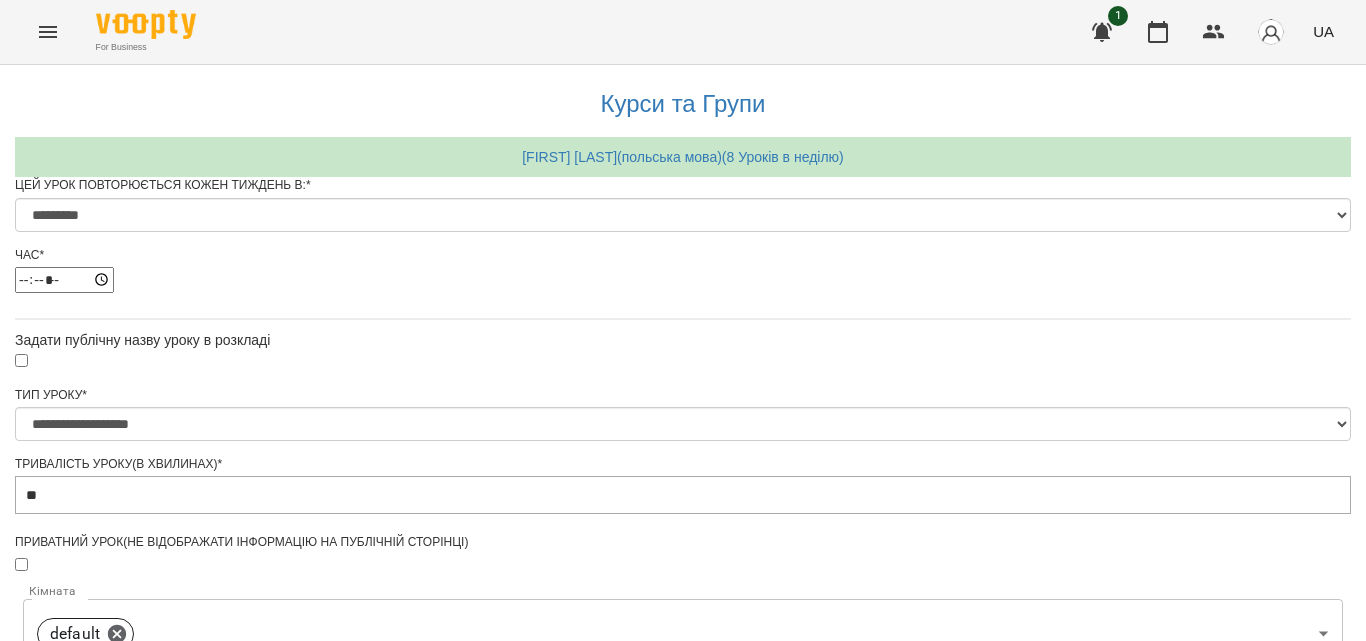 scroll, scrollTop: 932, scrollLeft: 0, axis: vertical 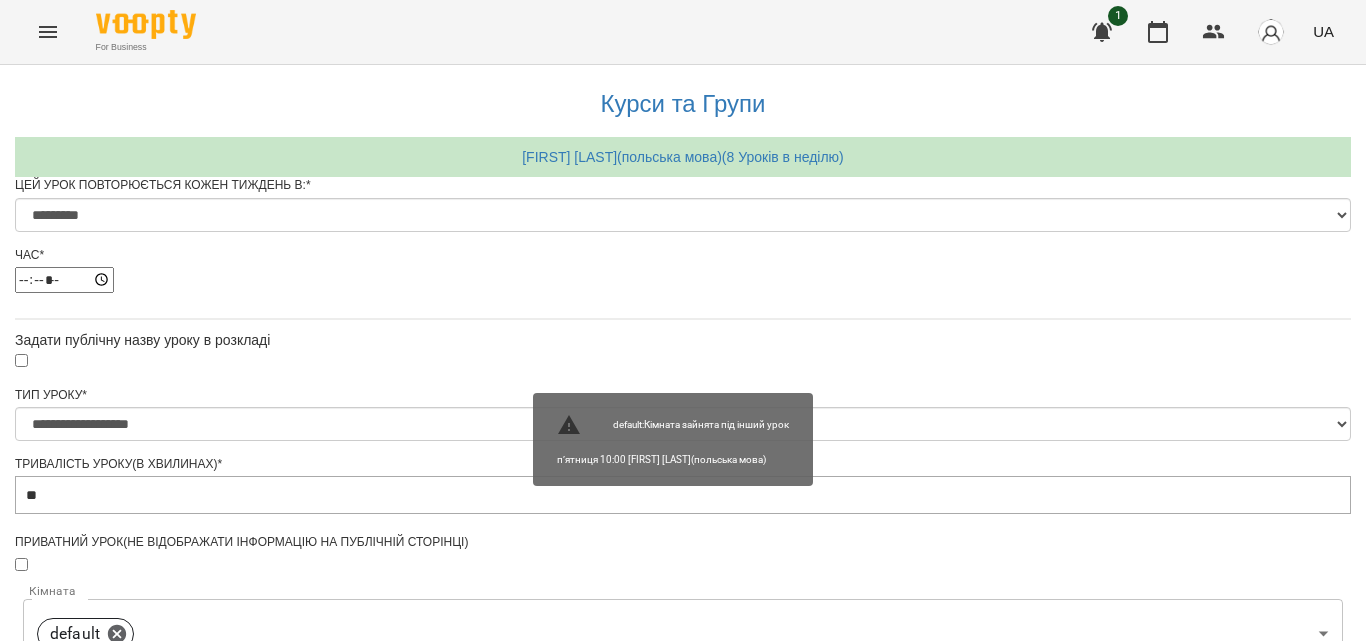 click on "Зберегти" at bounding box center [683, 1313] 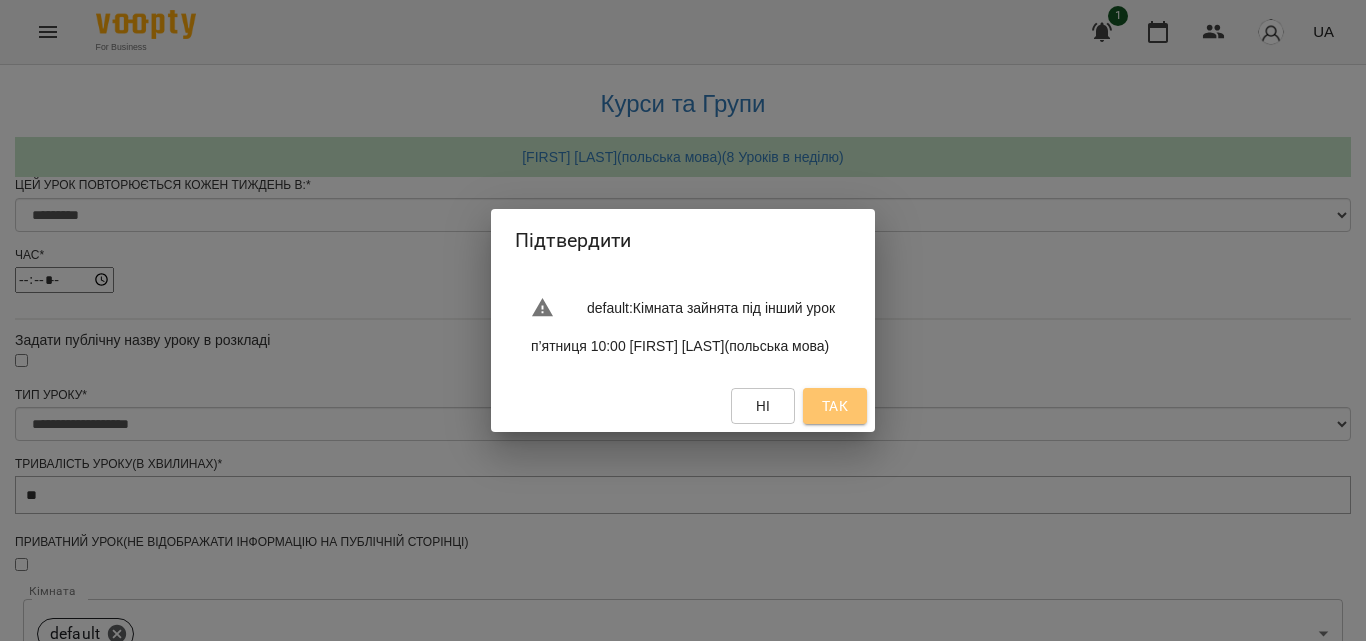 click on "Так" at bounding box center [835, 406] 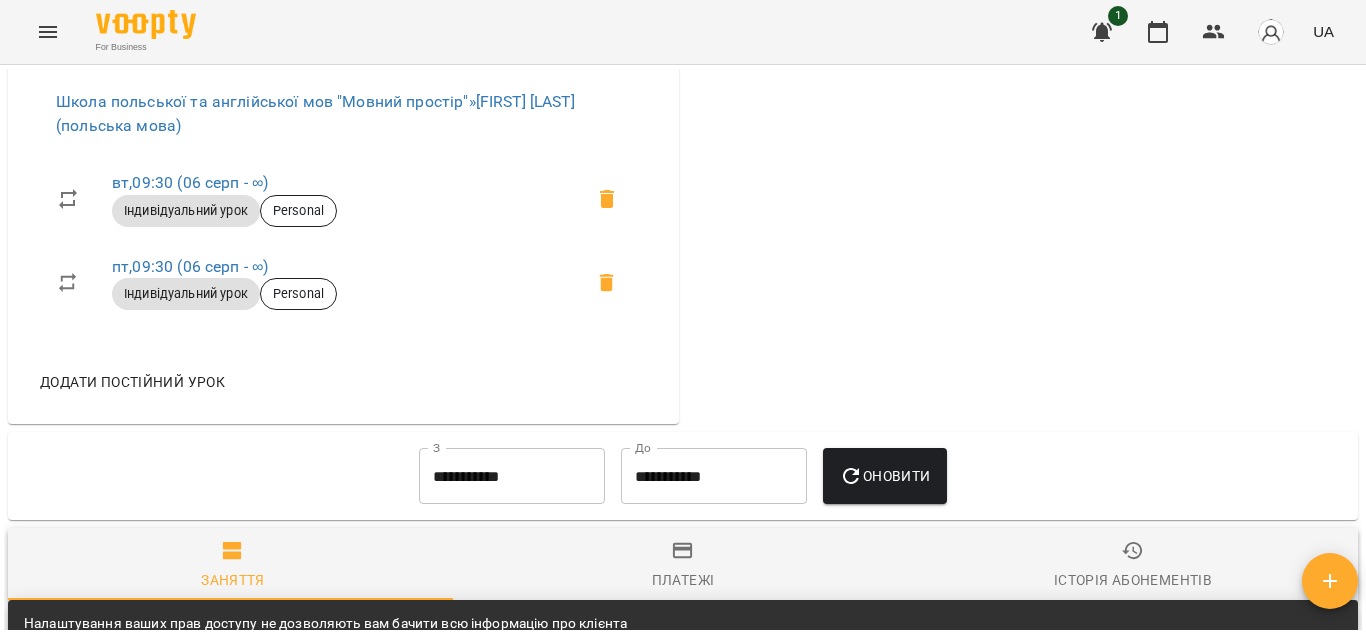 scroll, scrollTop: 0, scrollLeft: 0, axis: both 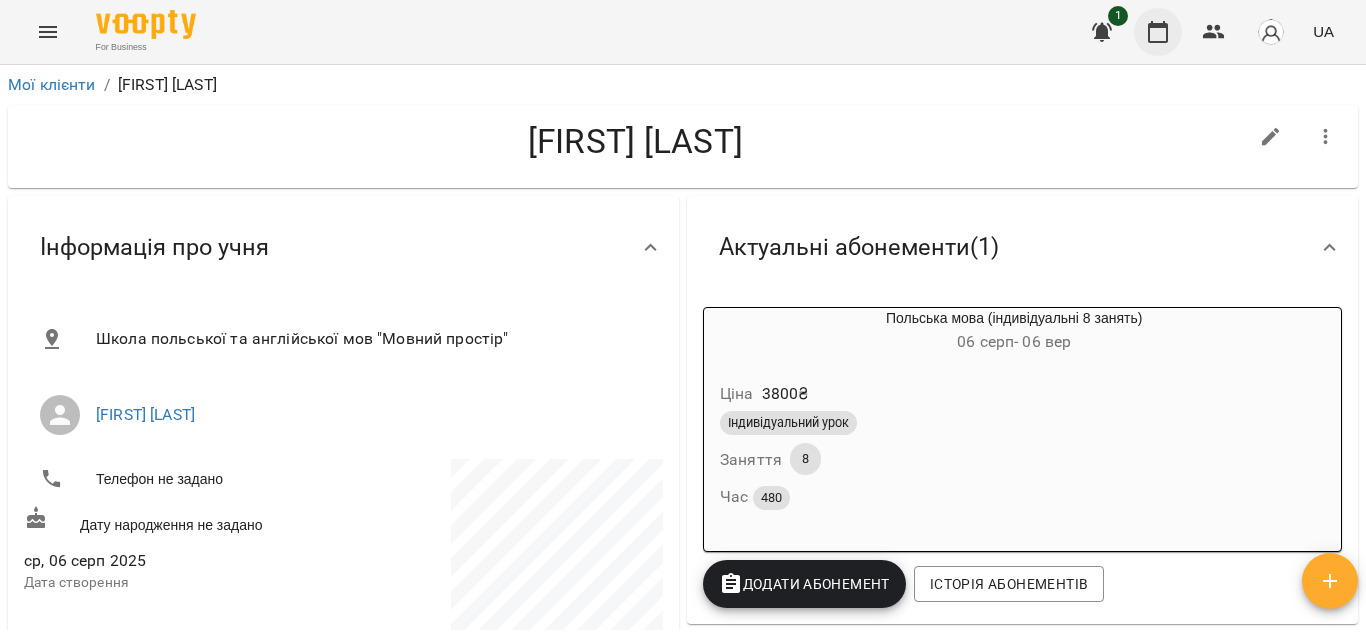 click 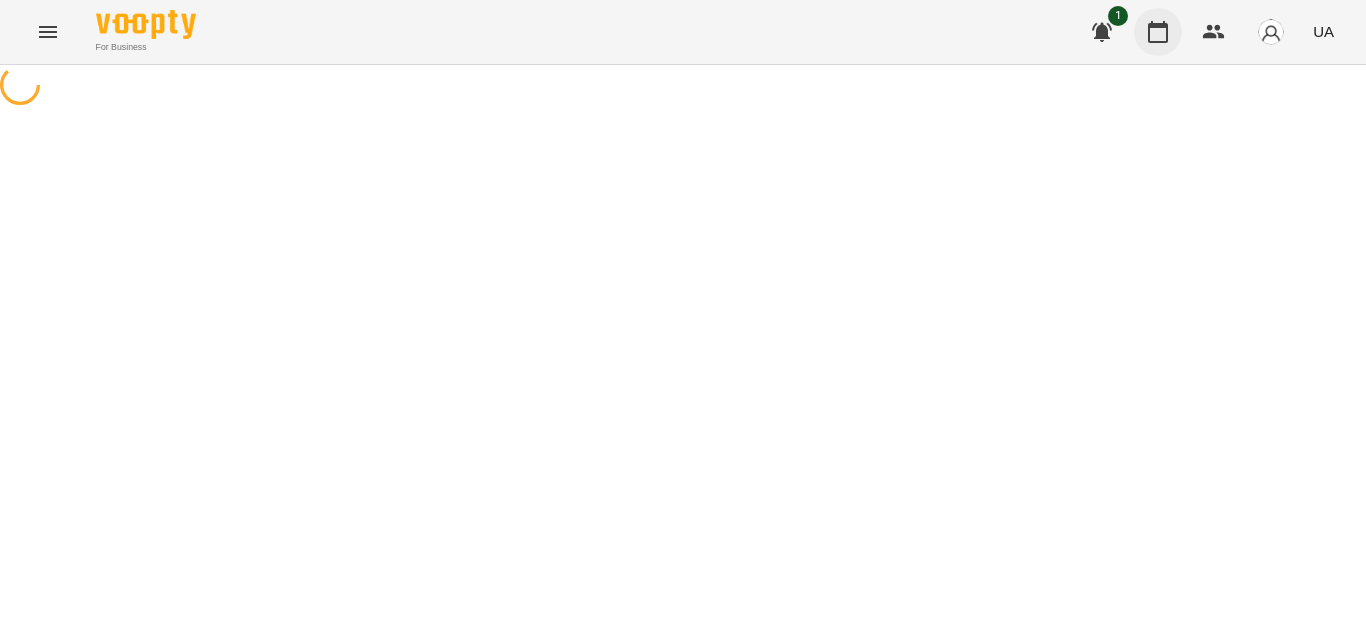 scroll, scrollTop: 0, scrollLeft: 0, axis: both 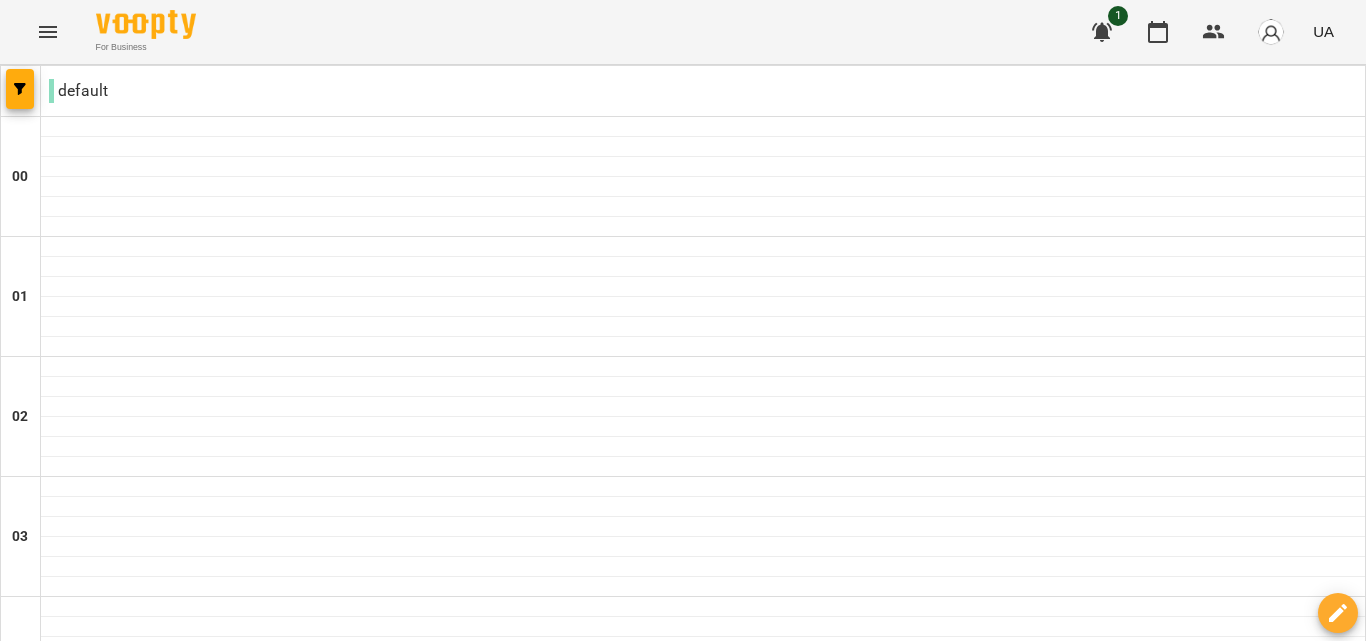 click at bounding box center [583, 3088] 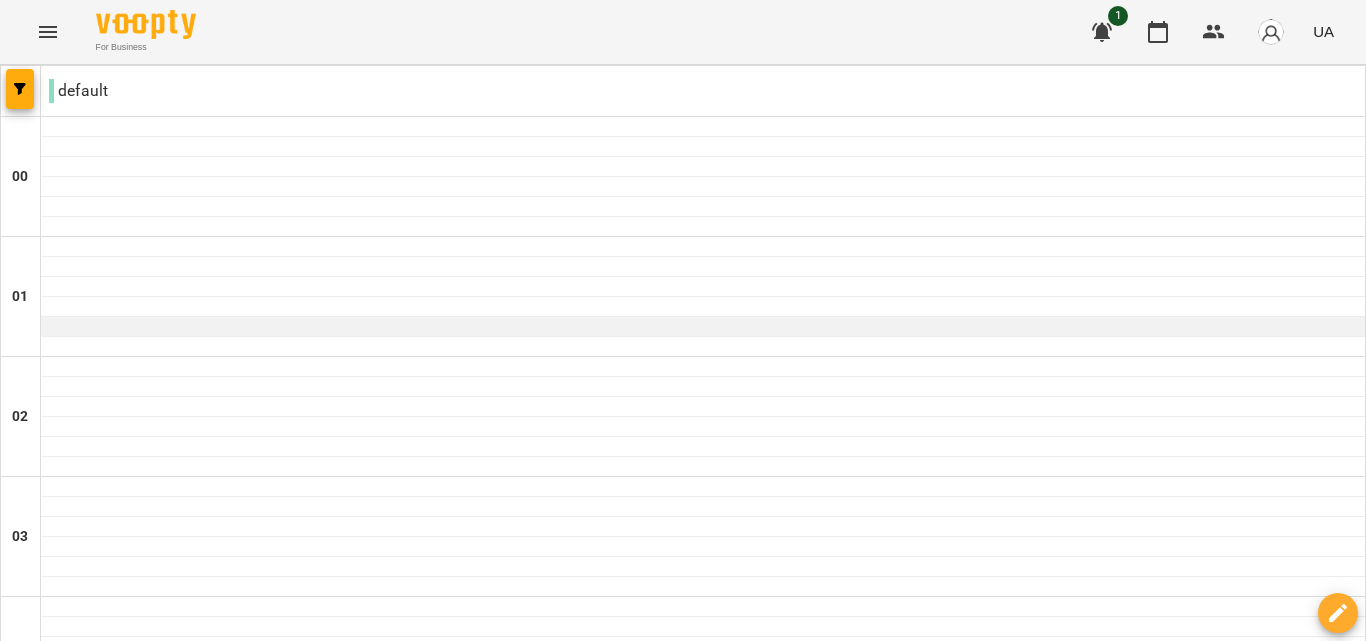 scroll, scrollTop: 2133, scrollLeft: 0, axis: vertical 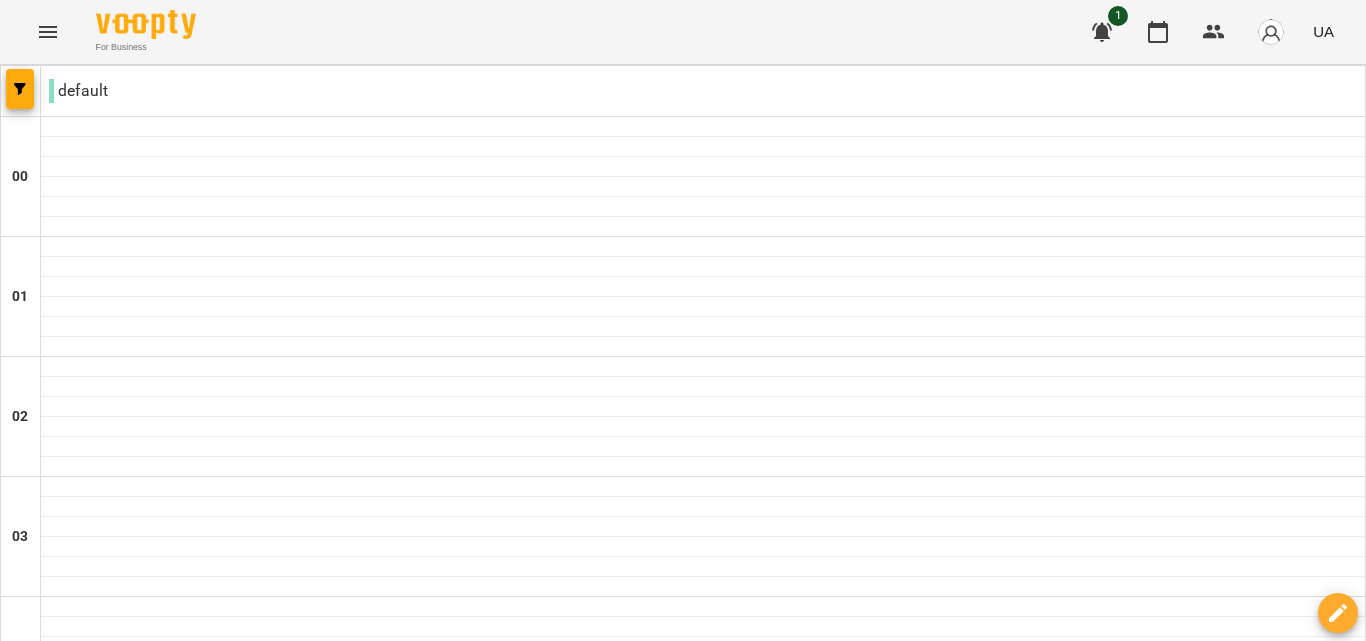 click on "Індивідуальний урок - Таїсія Макогон" at bounding box center [703, 2400] 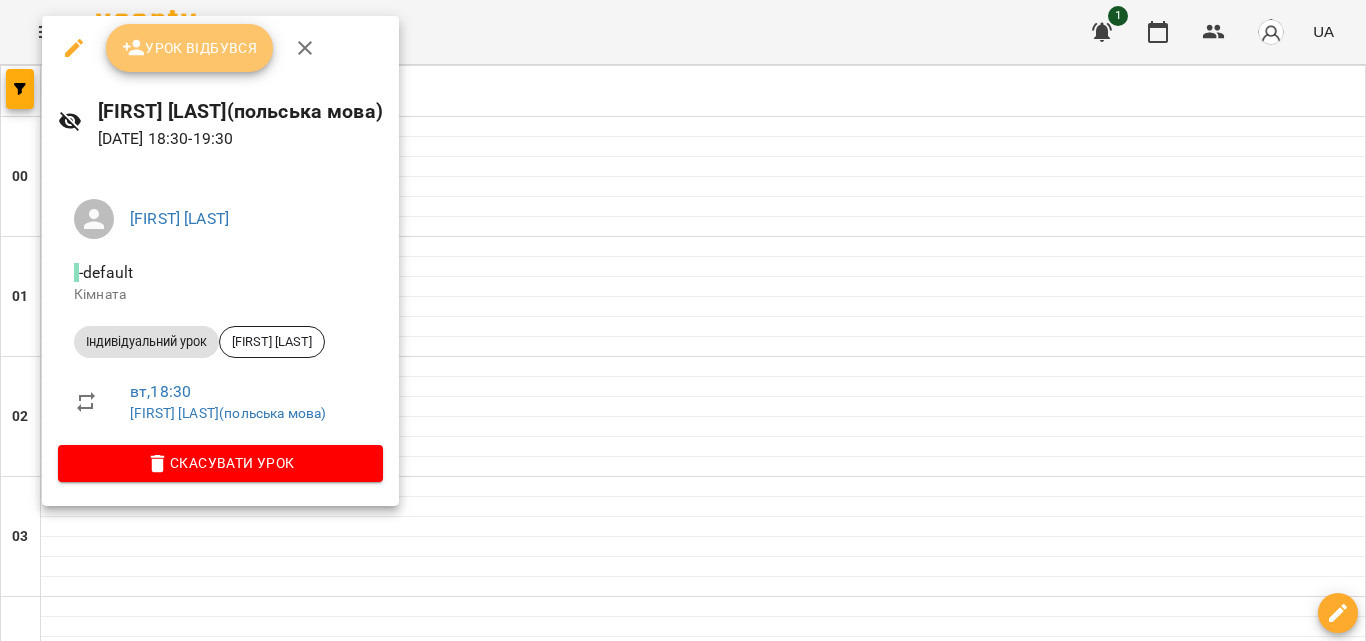 click on "Урок відбувся" at bounding box center (190, 48) 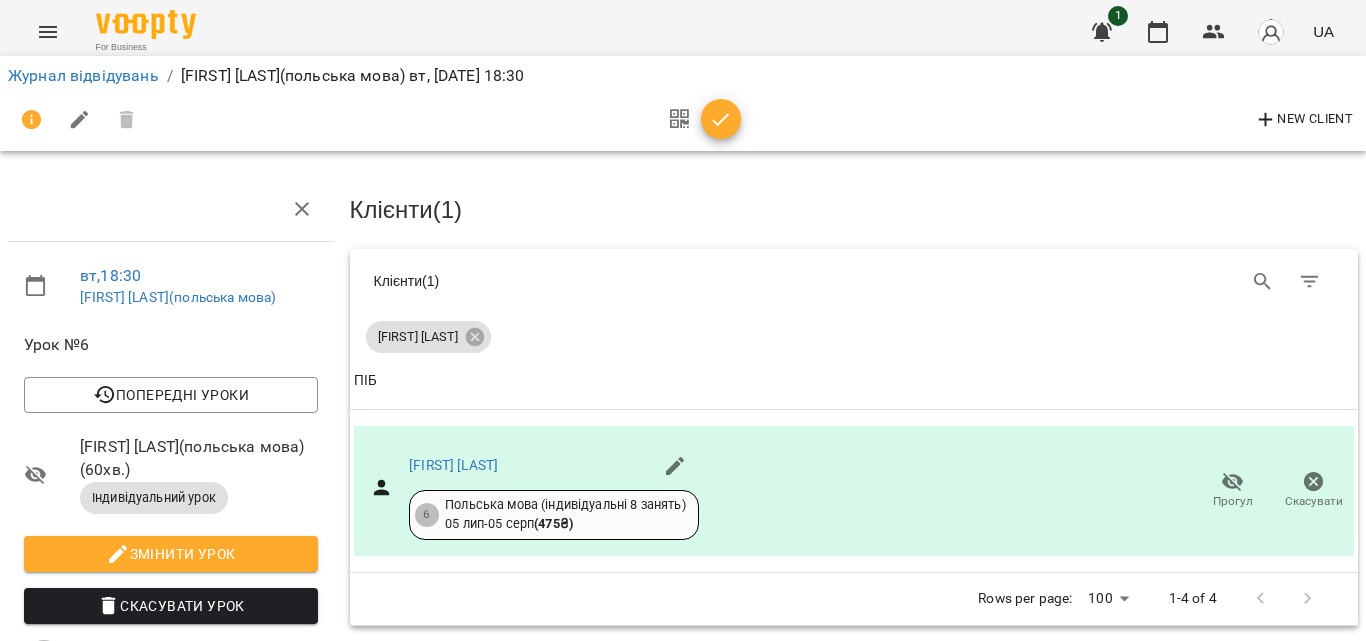 click at bounding box center (721, 119) 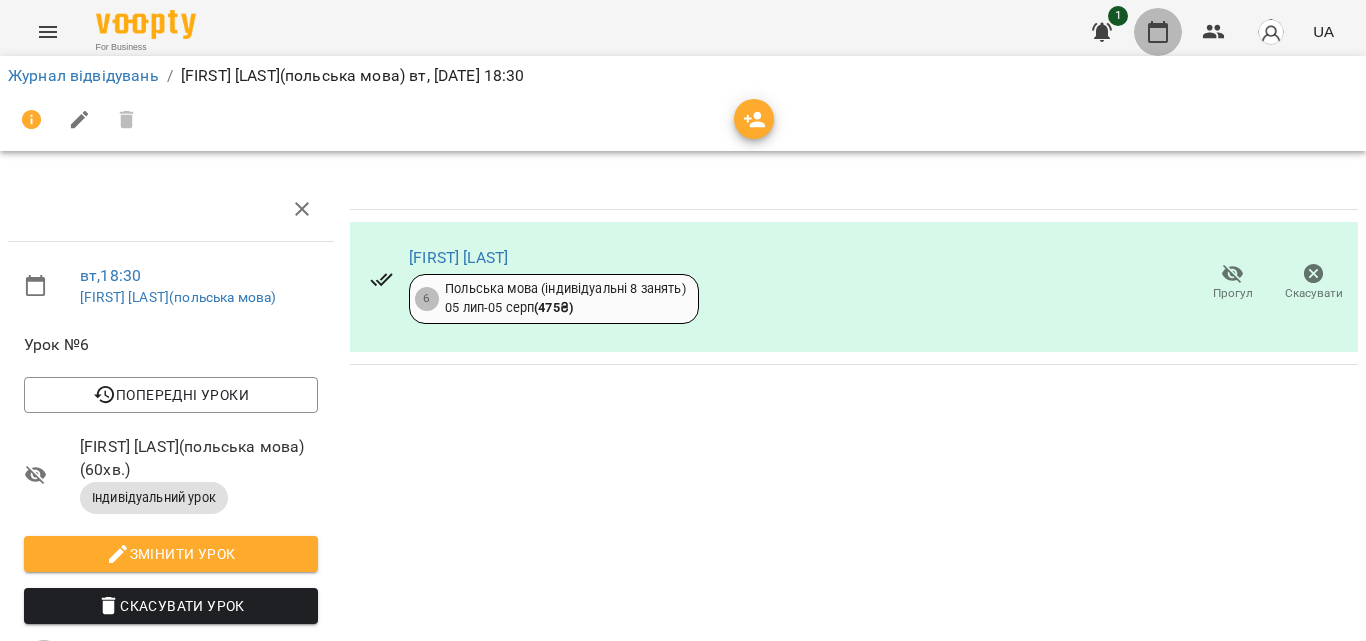 click 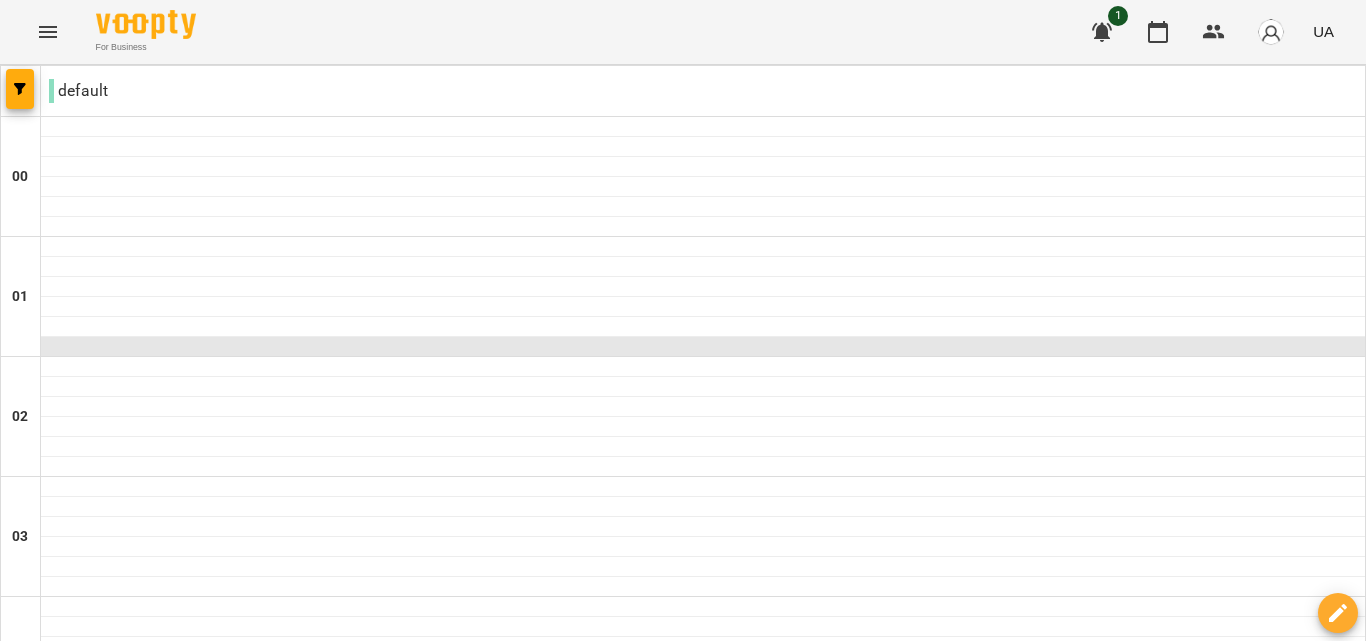scroll, scrollTop: 2413, scrollLeft: 0, axis: vertical 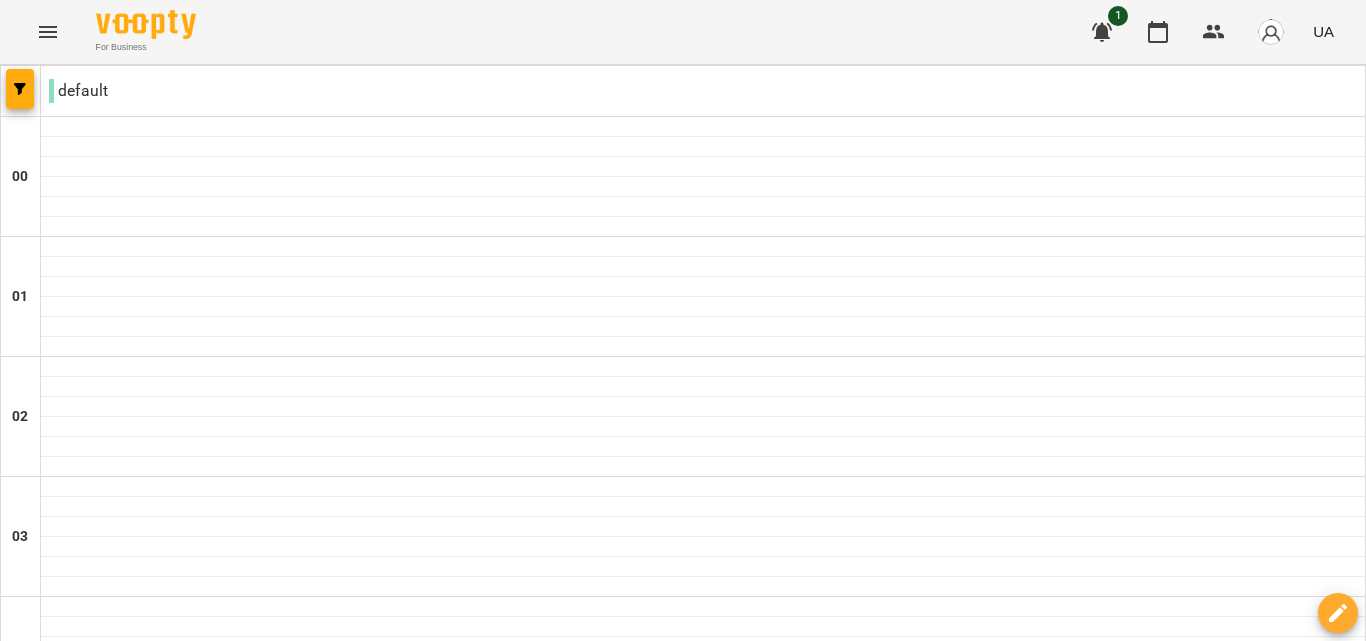 click on "30 лип" at bounding box center (585, 3042) 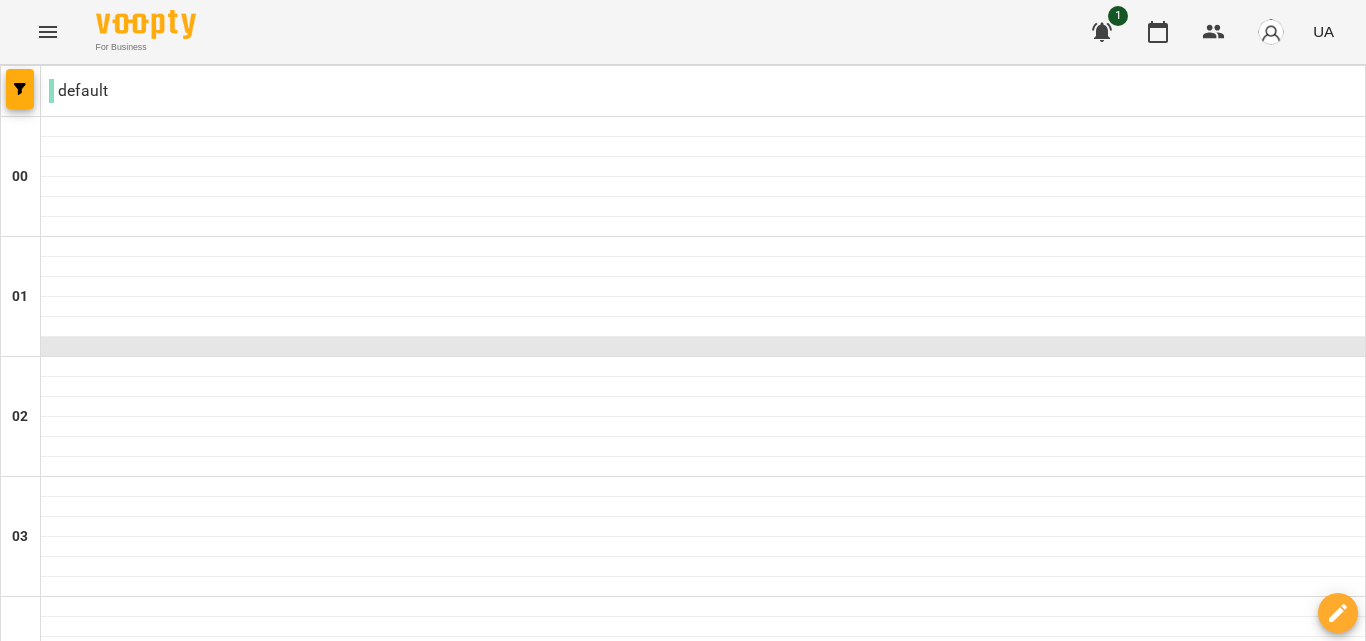 scroll, scrollTop: 2227, scrollLeft: 0, axis: vertical 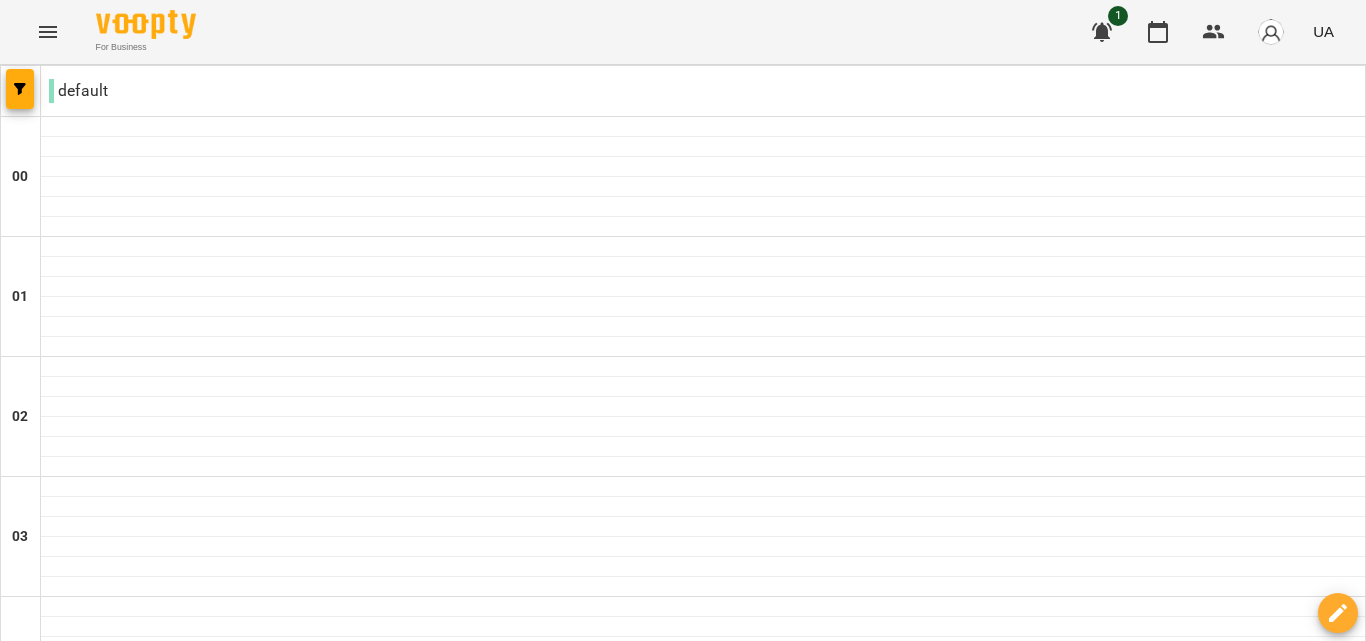 click on "чт 31 лип" at bounding box center (766, 3029) 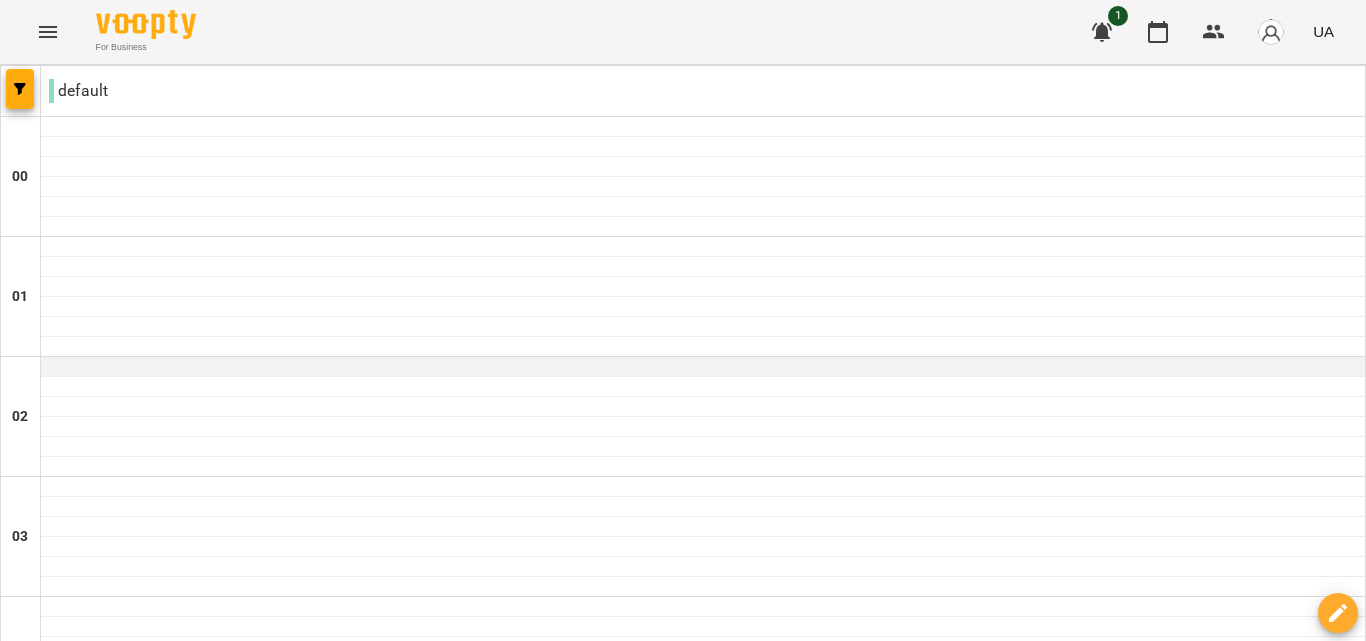 scroll, scrollTop: 1127, scrollLeft: 0, axis: vertical 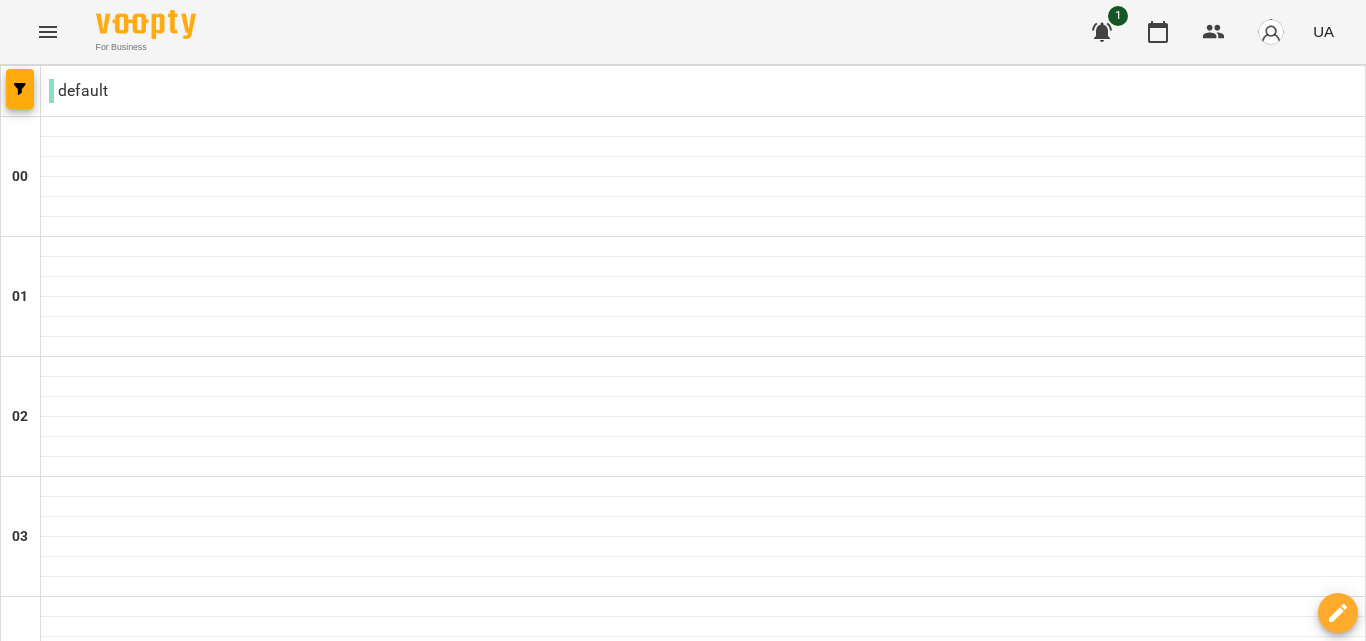 click on "пт" at bounding box center (950, 3023) 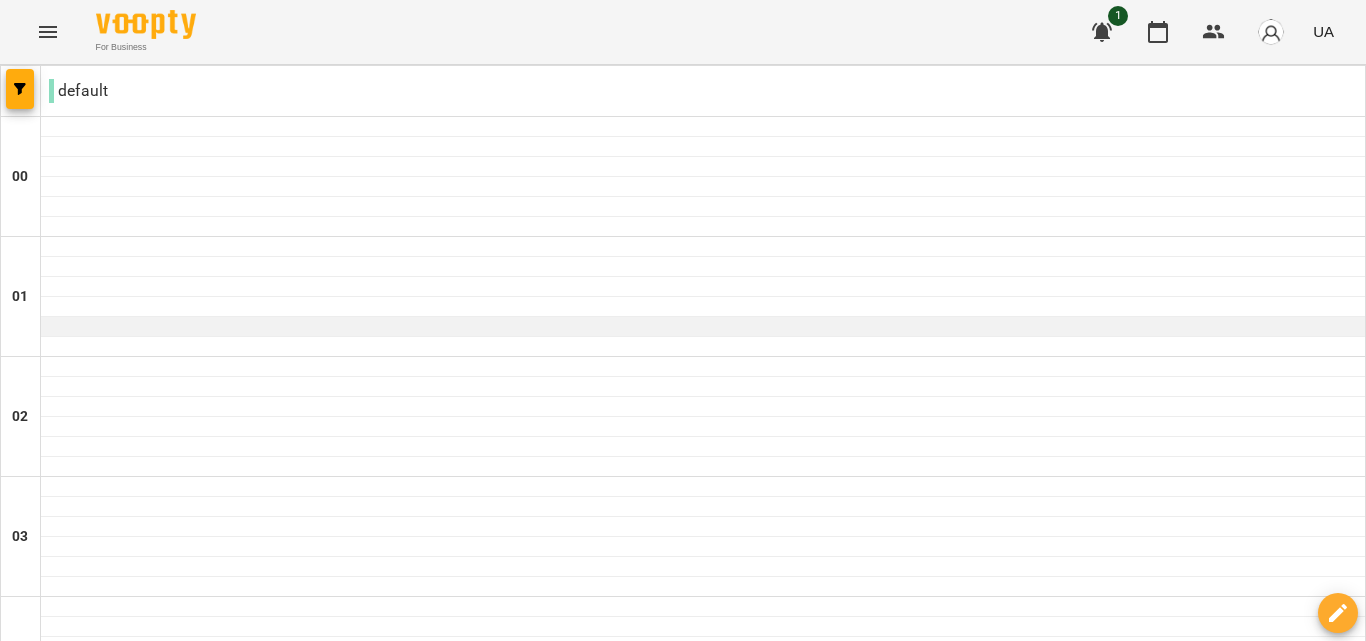 scroll, scrollTop: 2489, scrollLeft: 0, axis: vertical 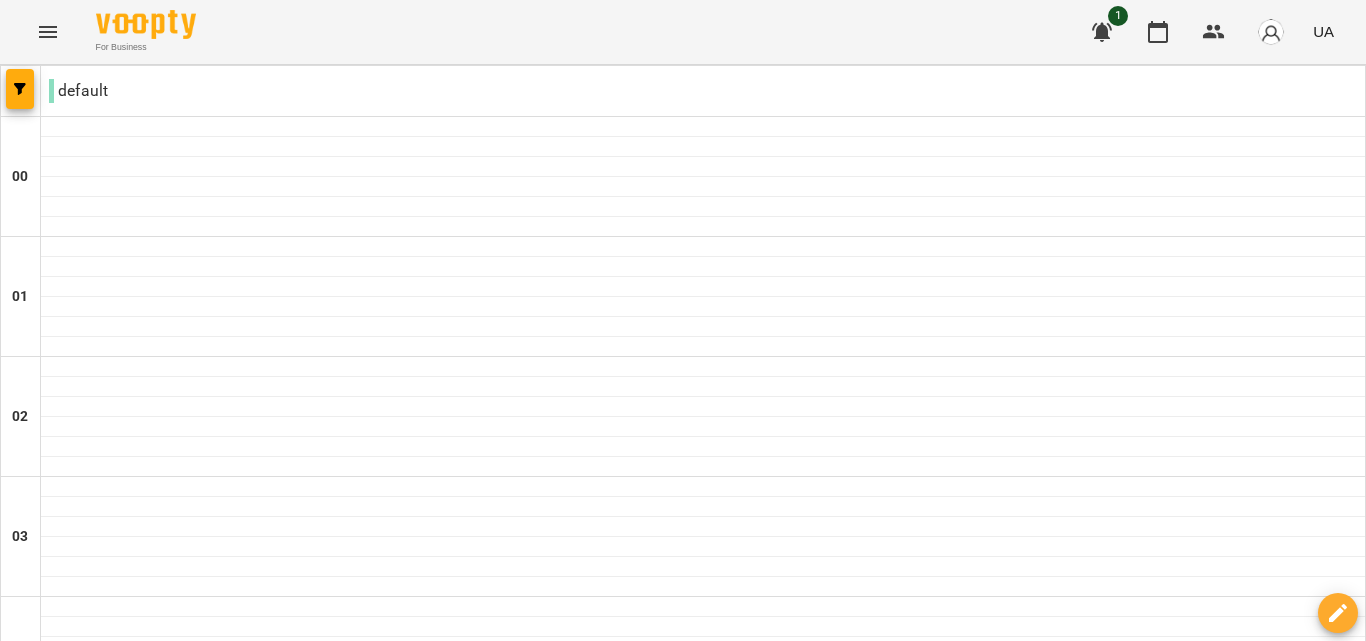click on "сб" at bounding box center (1136, 3023) 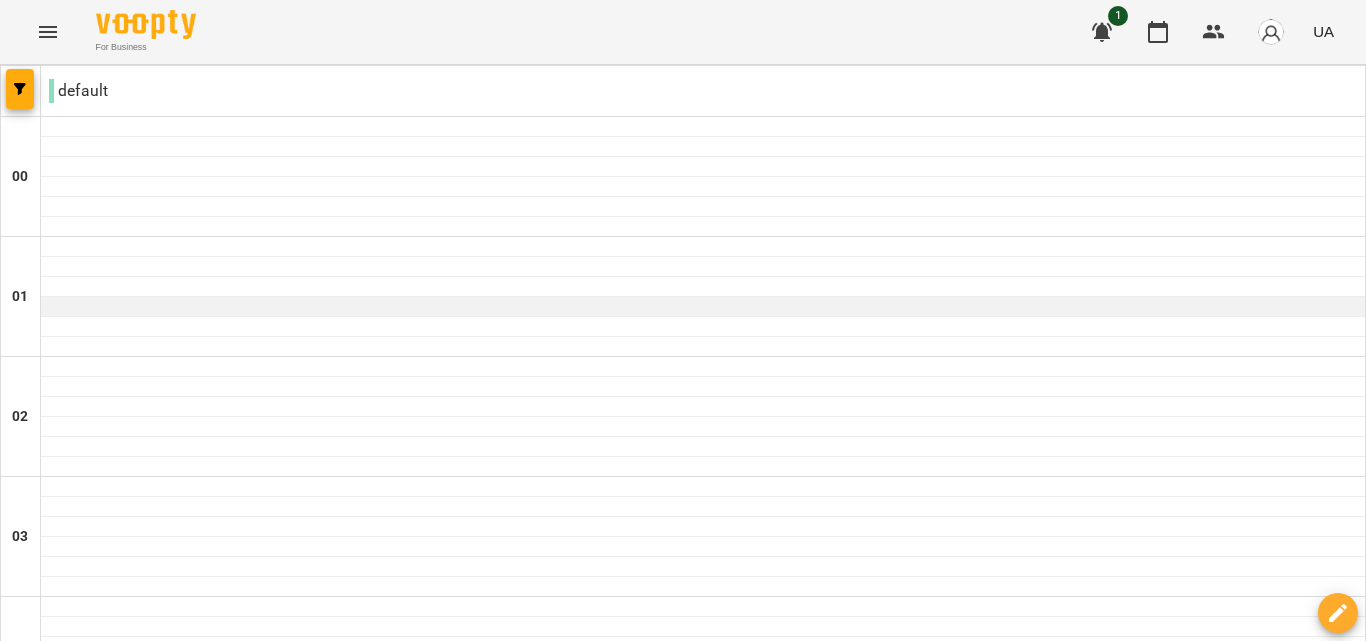 scroll, scrollTop: 1087, scrollLeft: 0, axis: vertical 